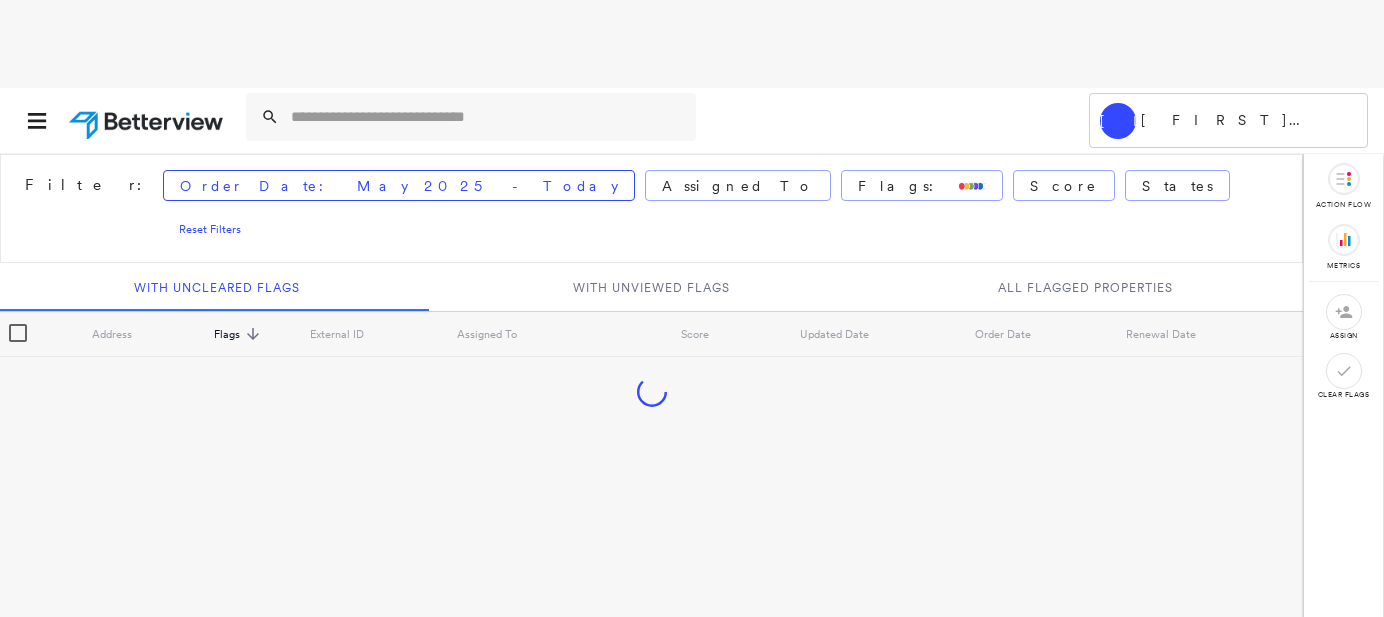 scroll, scrollTop: 0, scrollLeft: 0, axis: both 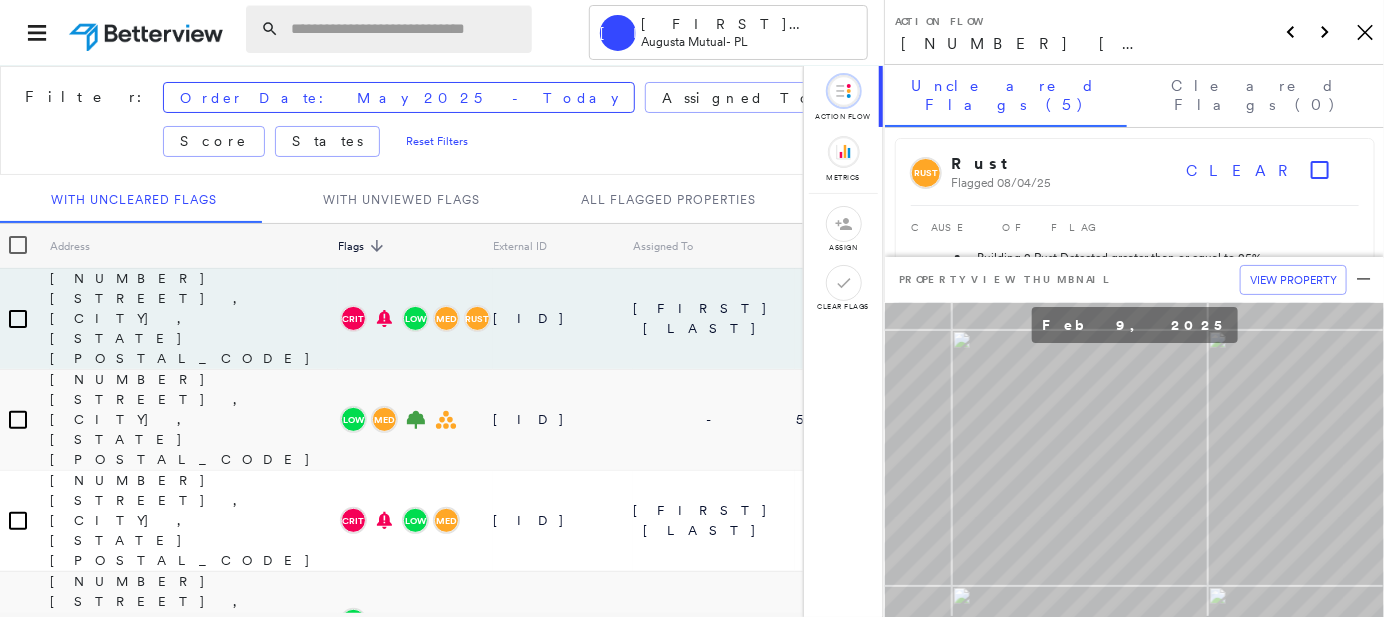 paste on "**********" 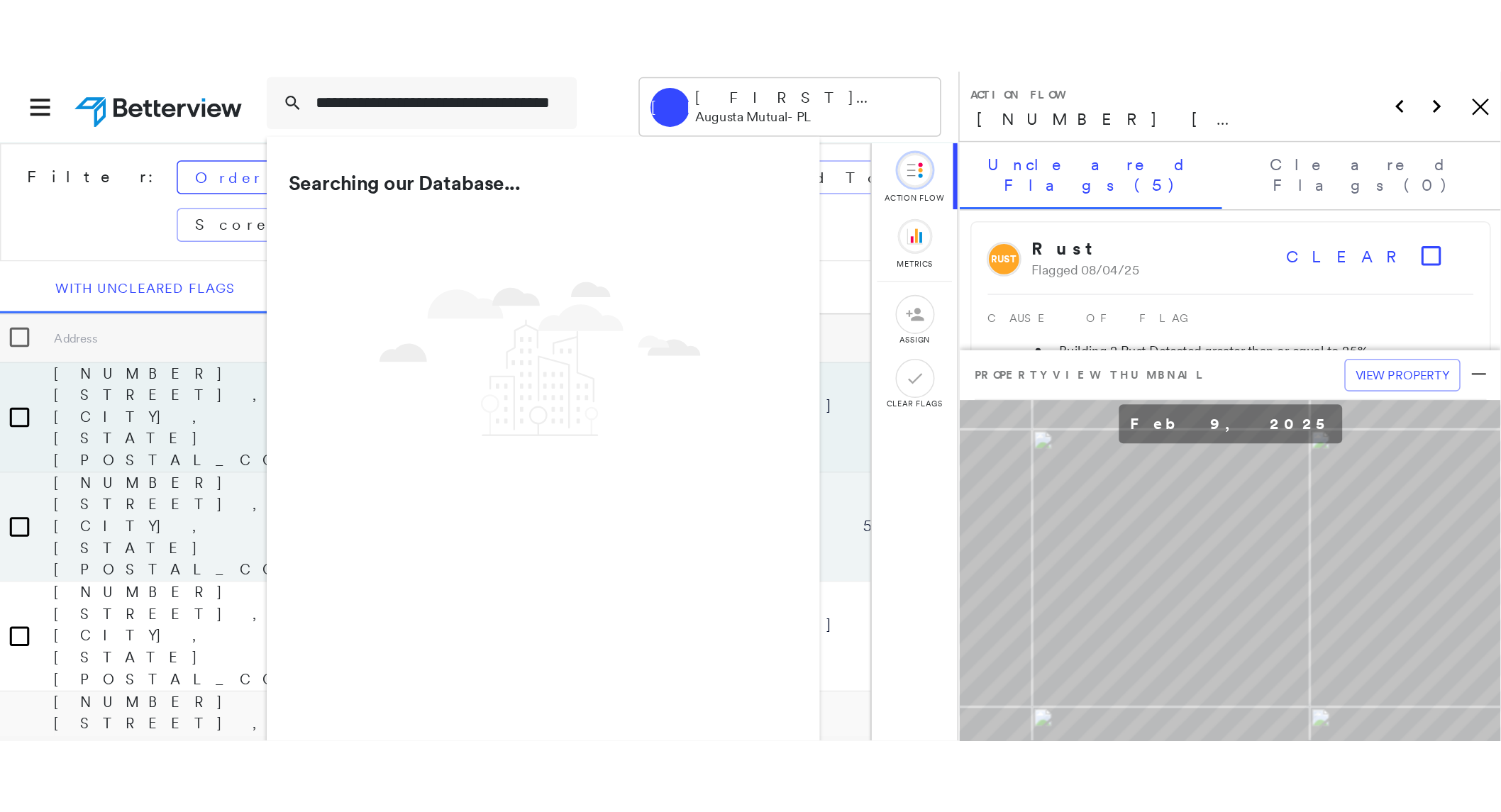 scroll, scrollTop: 0, scrollLeft: 0, axis: both 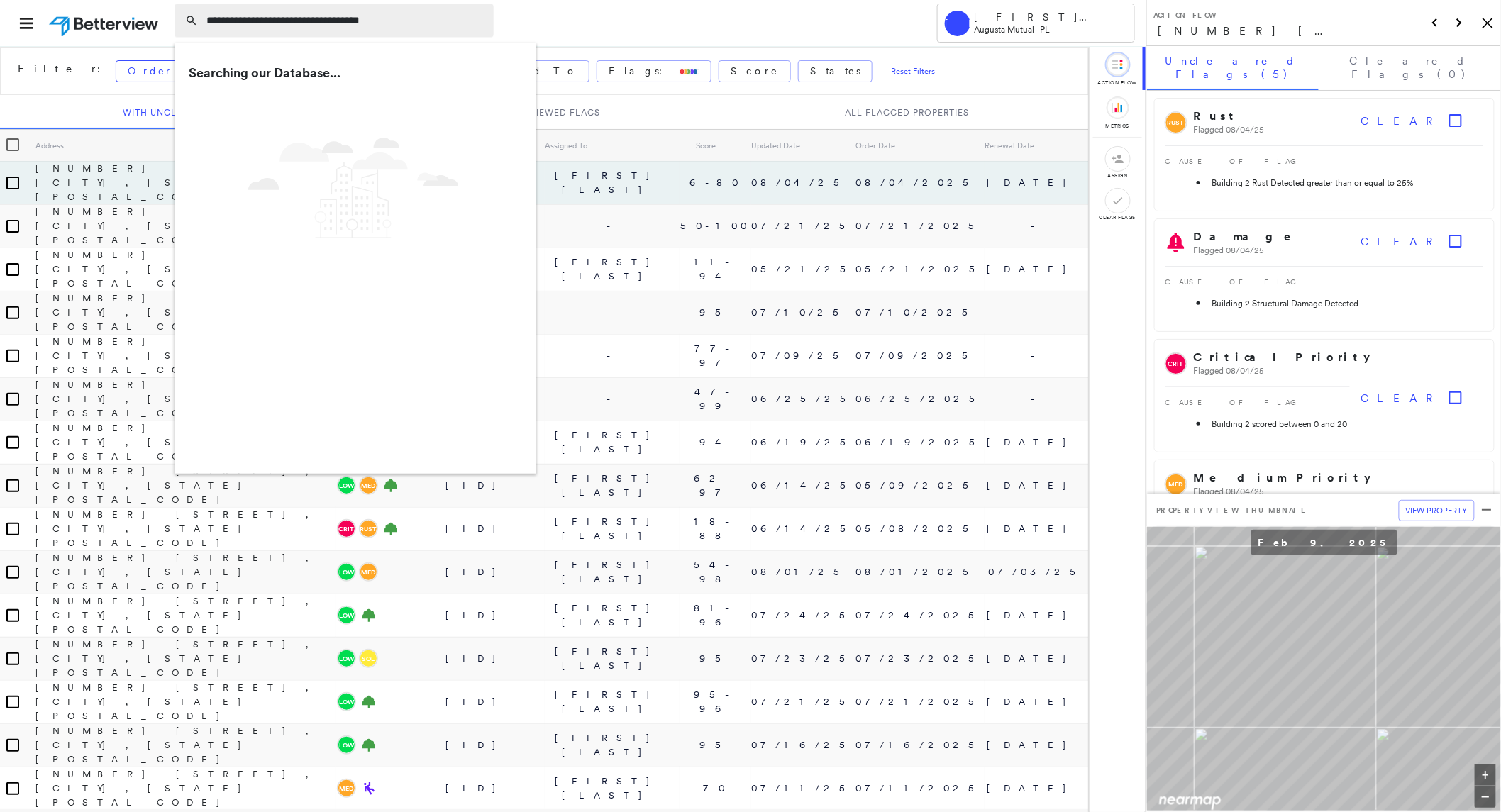 click on "**********" at bounding box center [345, 21] 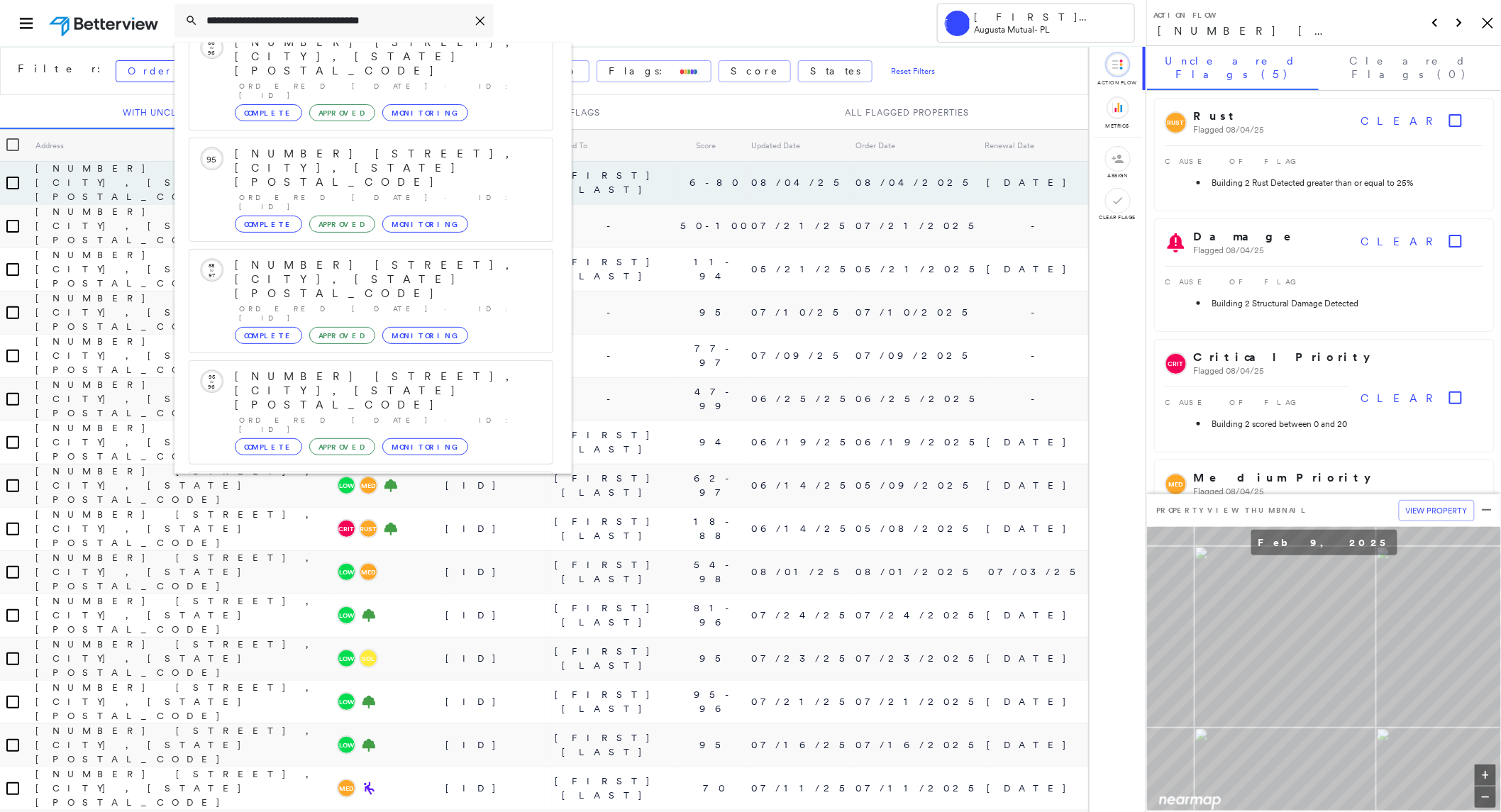 scroll, scrollTop: 152, scrollLeft: 0, axis: vertical 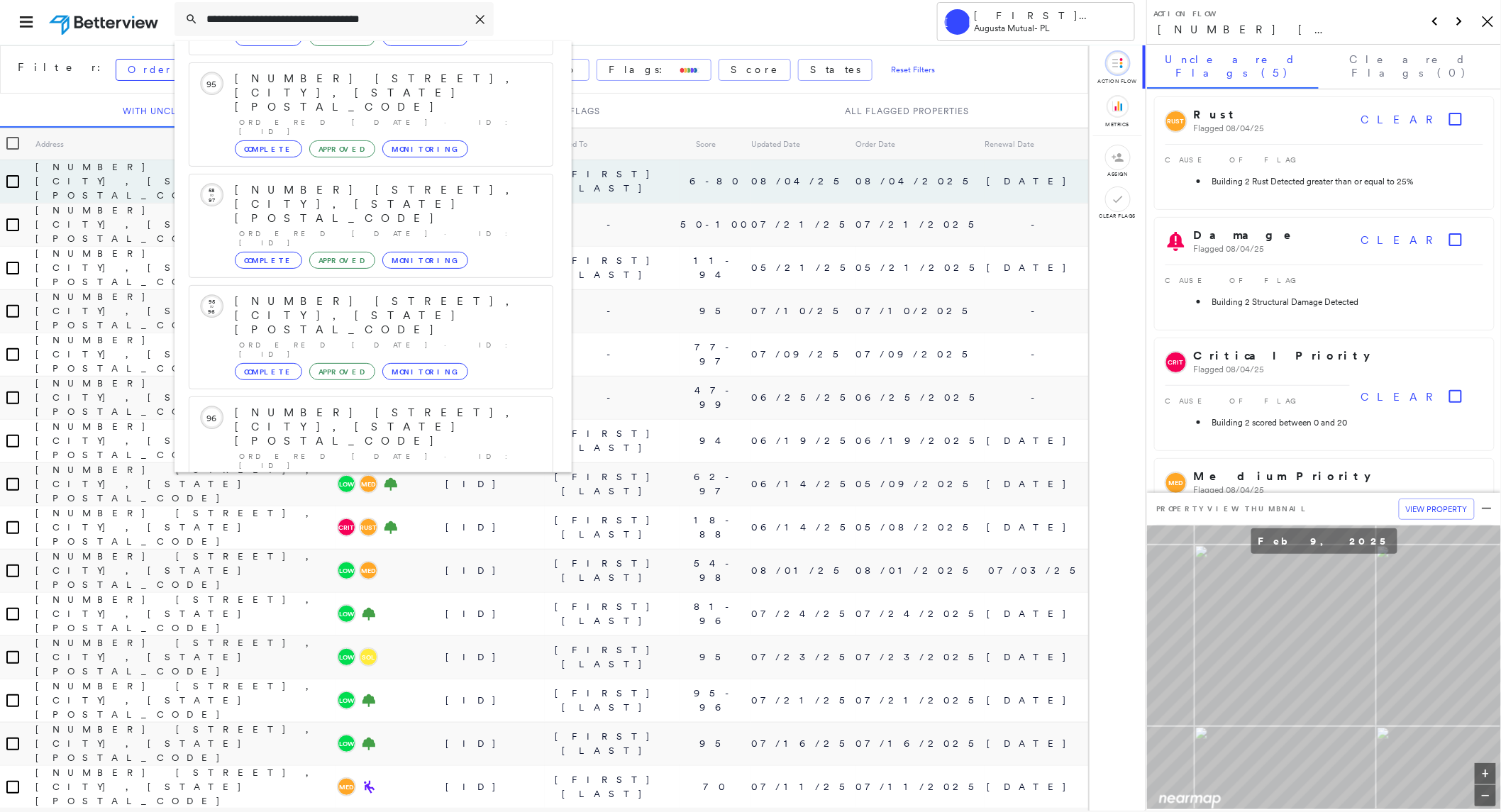 type on "**********" 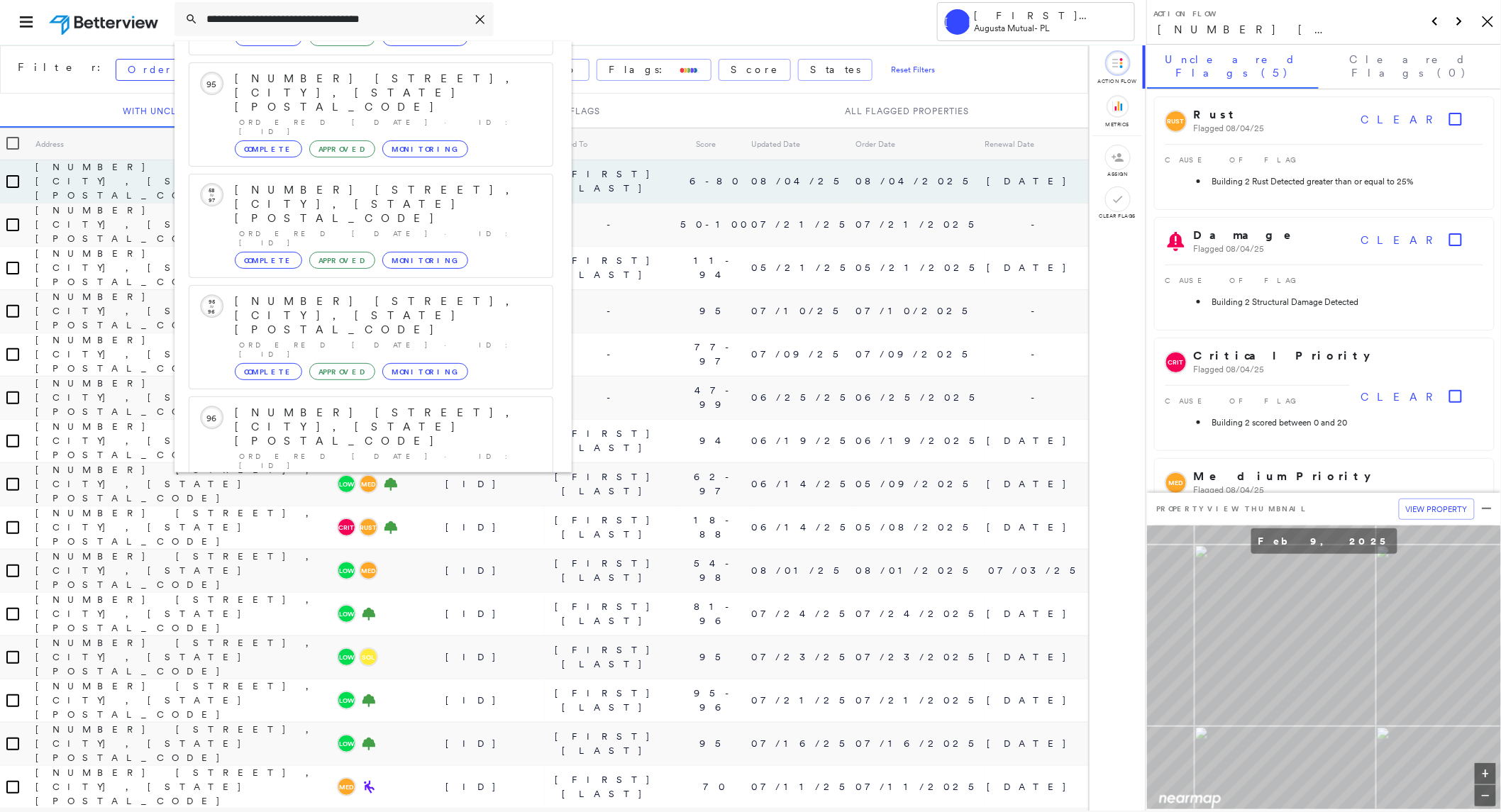 click on "93 Southwest Ave, Buchanan, VA 24066" at bounding box center (355, 634) 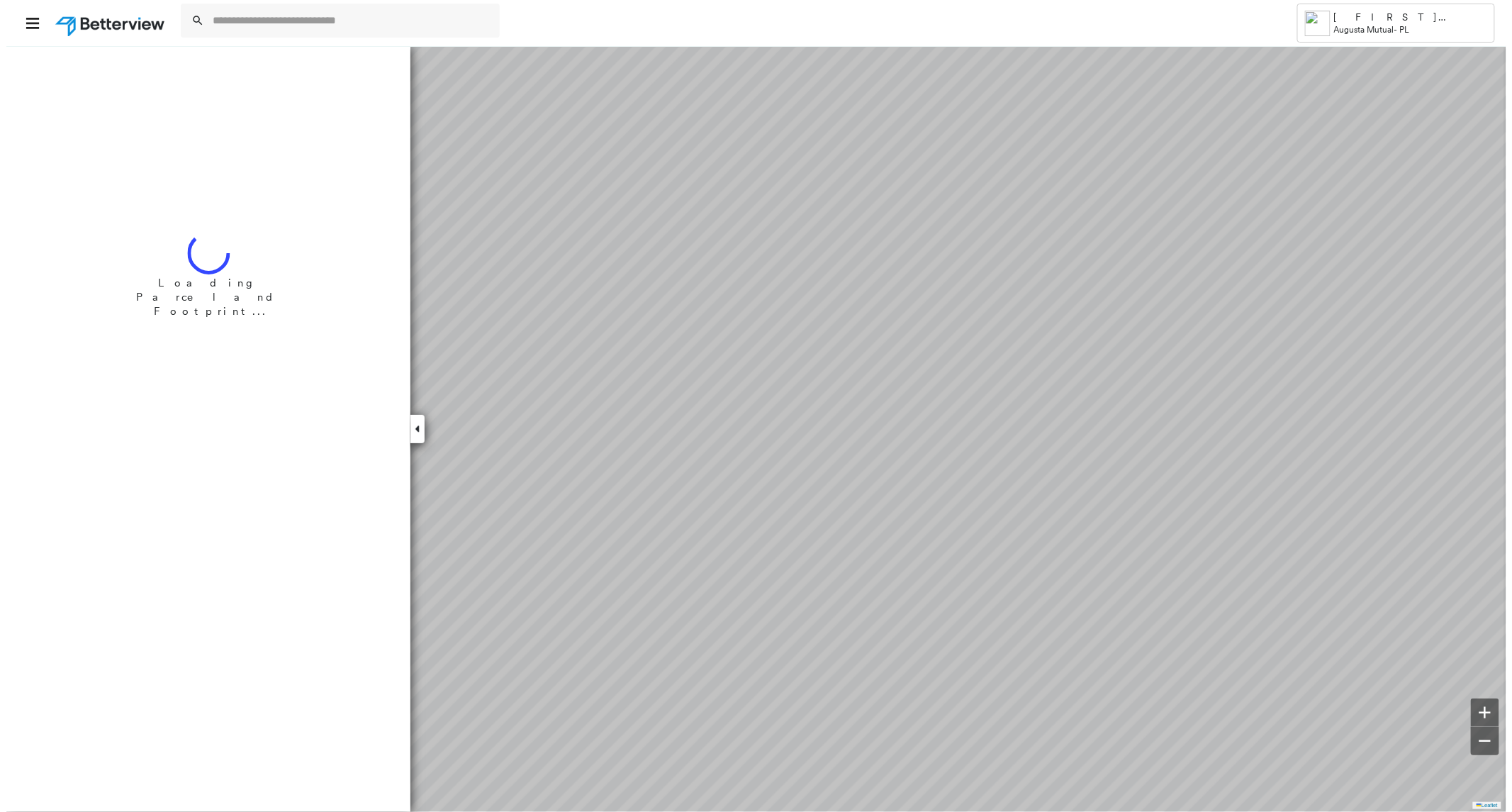 scroll, scrollTop: 0, scrollLeft: 0, axis: both 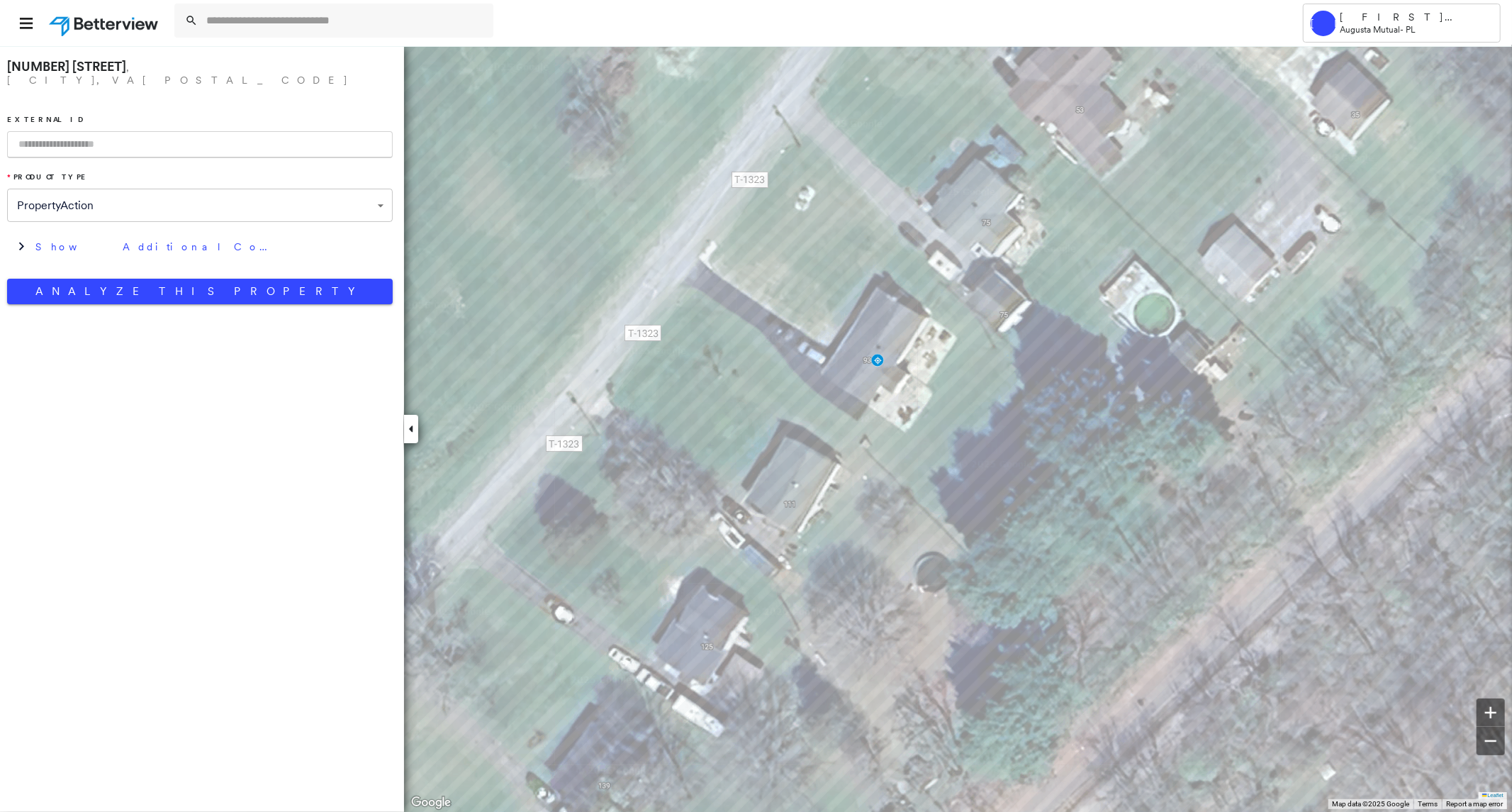 paste on "**********" 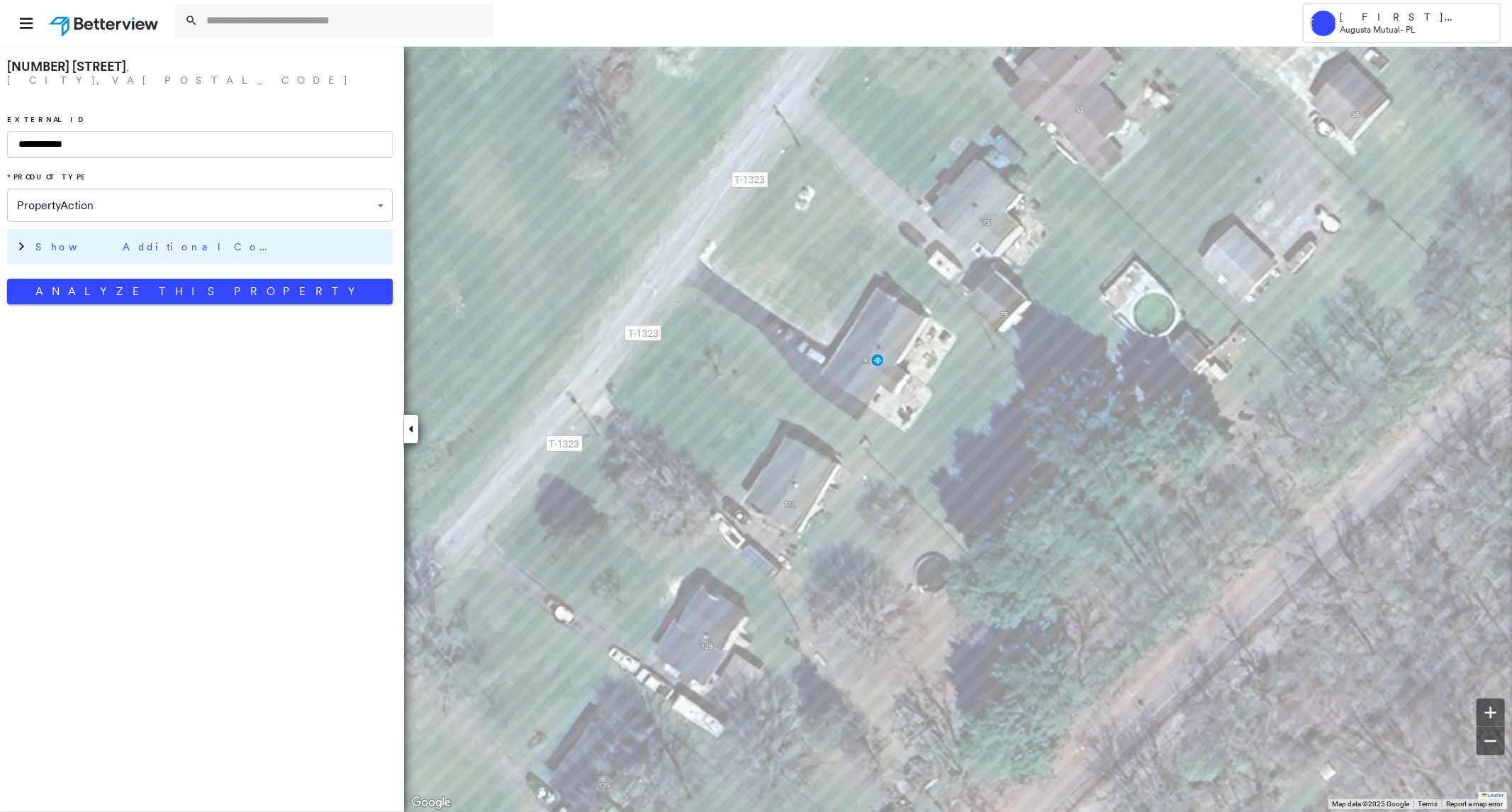 type on "**********" 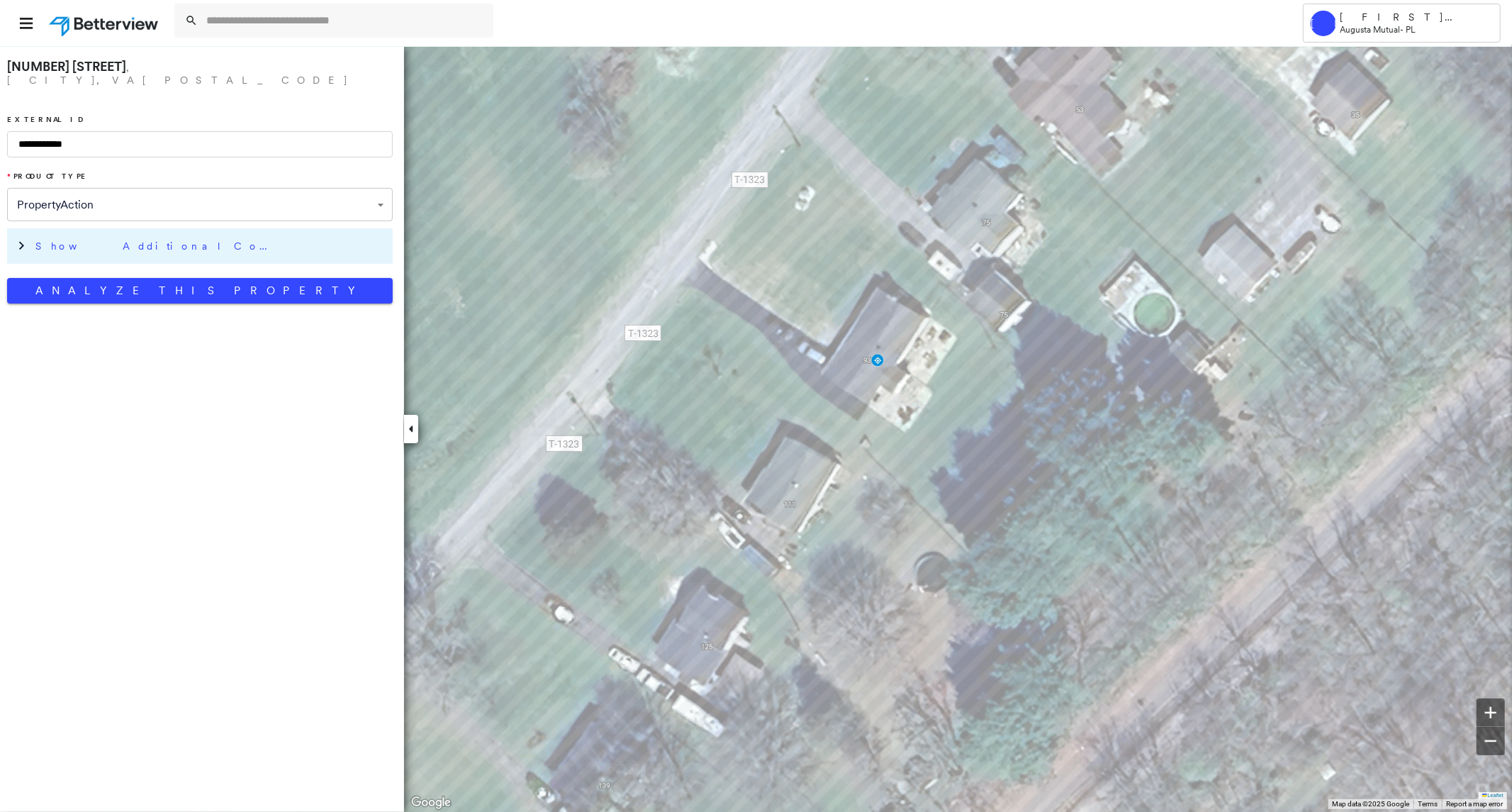 click on "Show Additional Company Data" at bounding box center [156, 246] 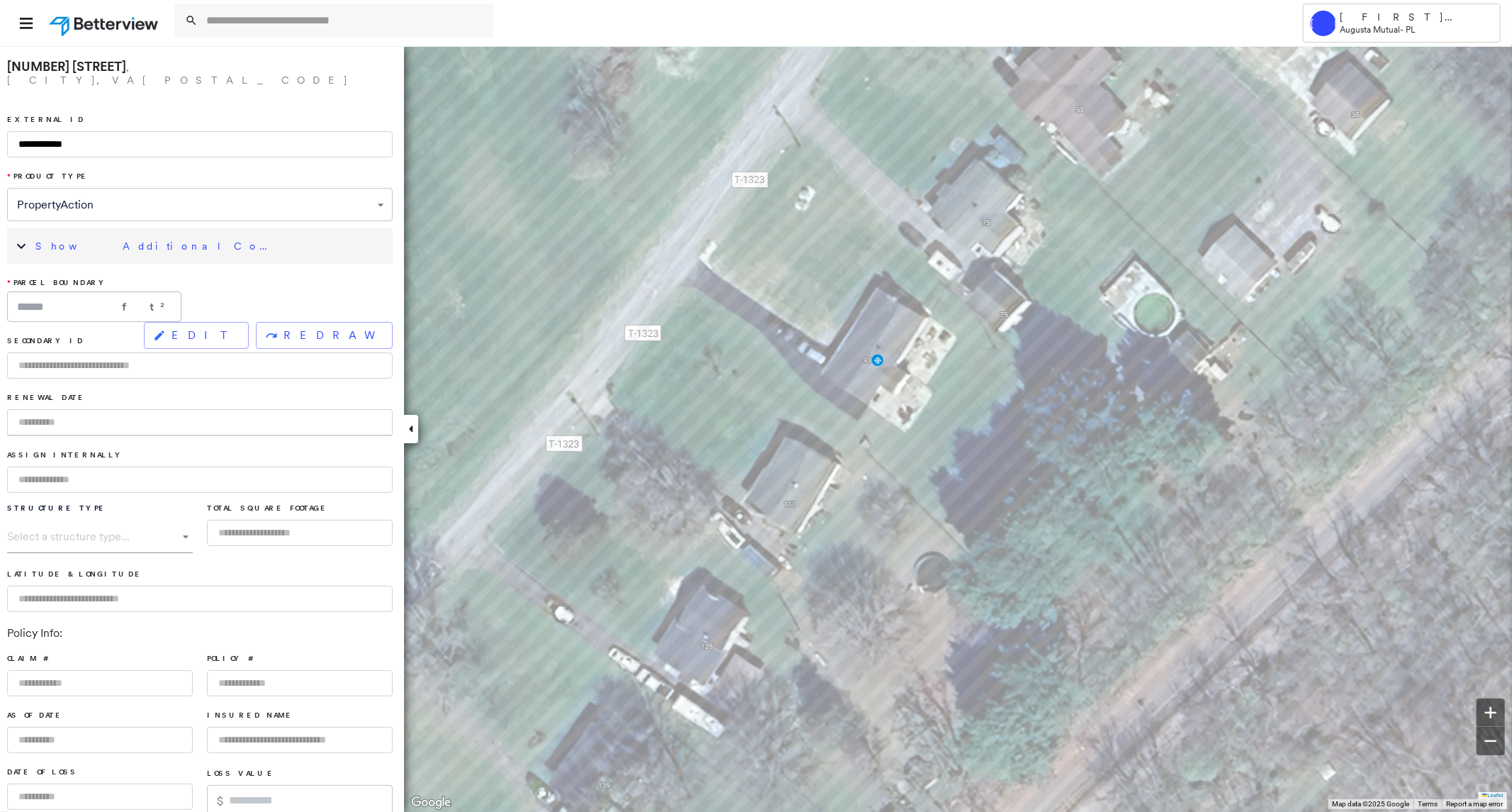click at bounding box center [200, 423] 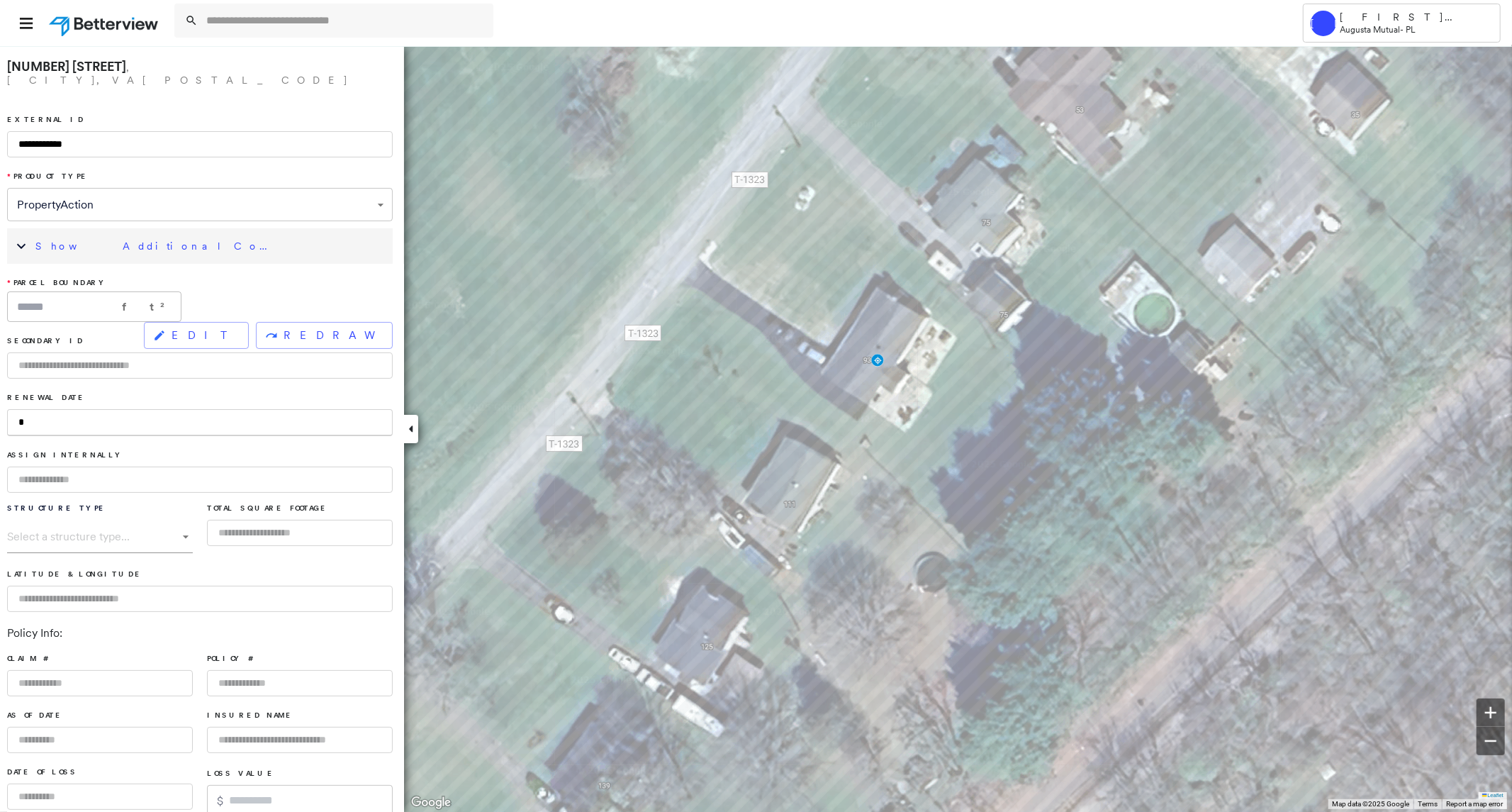 type on "**" 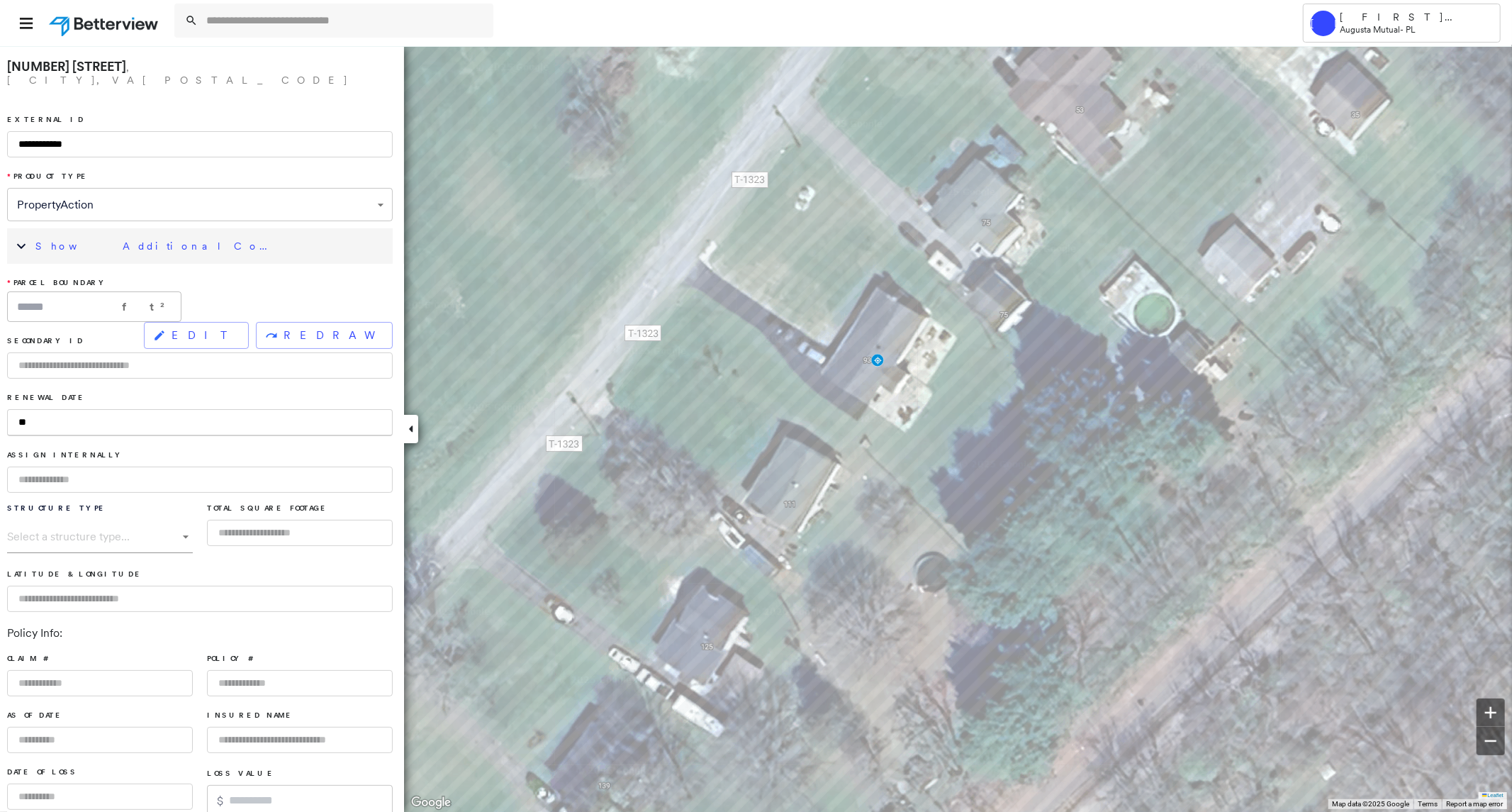type on "***" 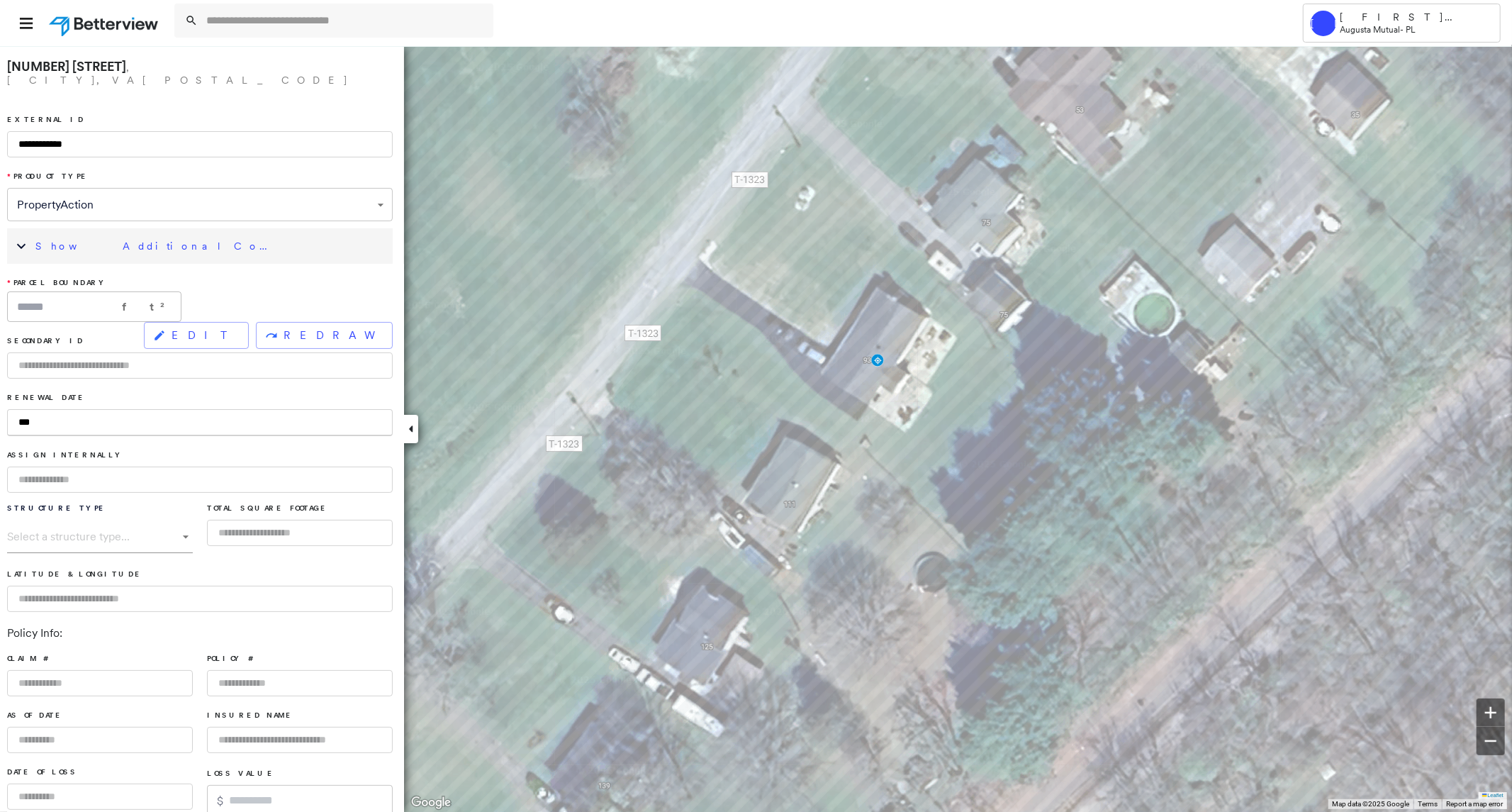 type on "****" 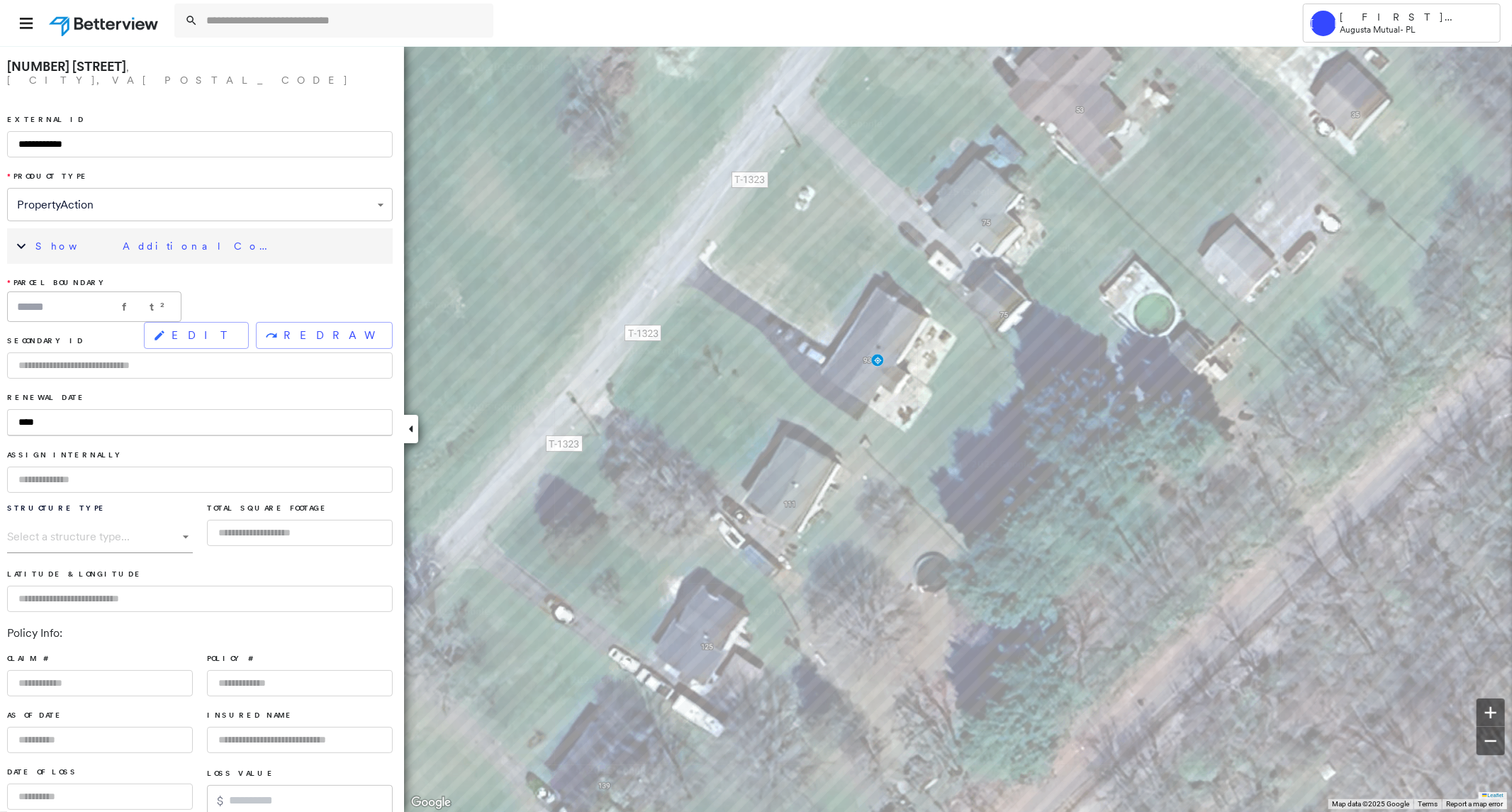 type on "*****" 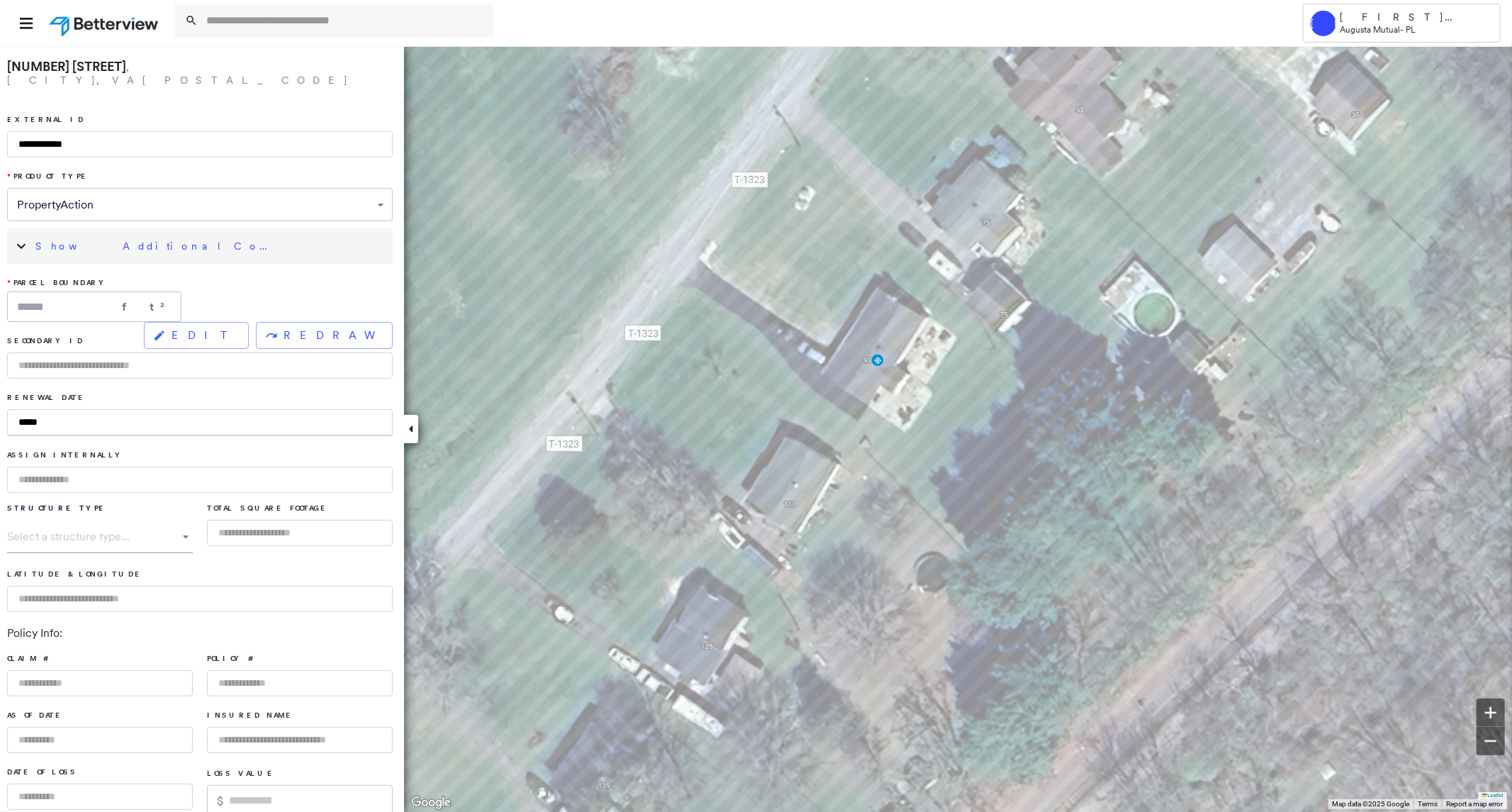 type on "******" 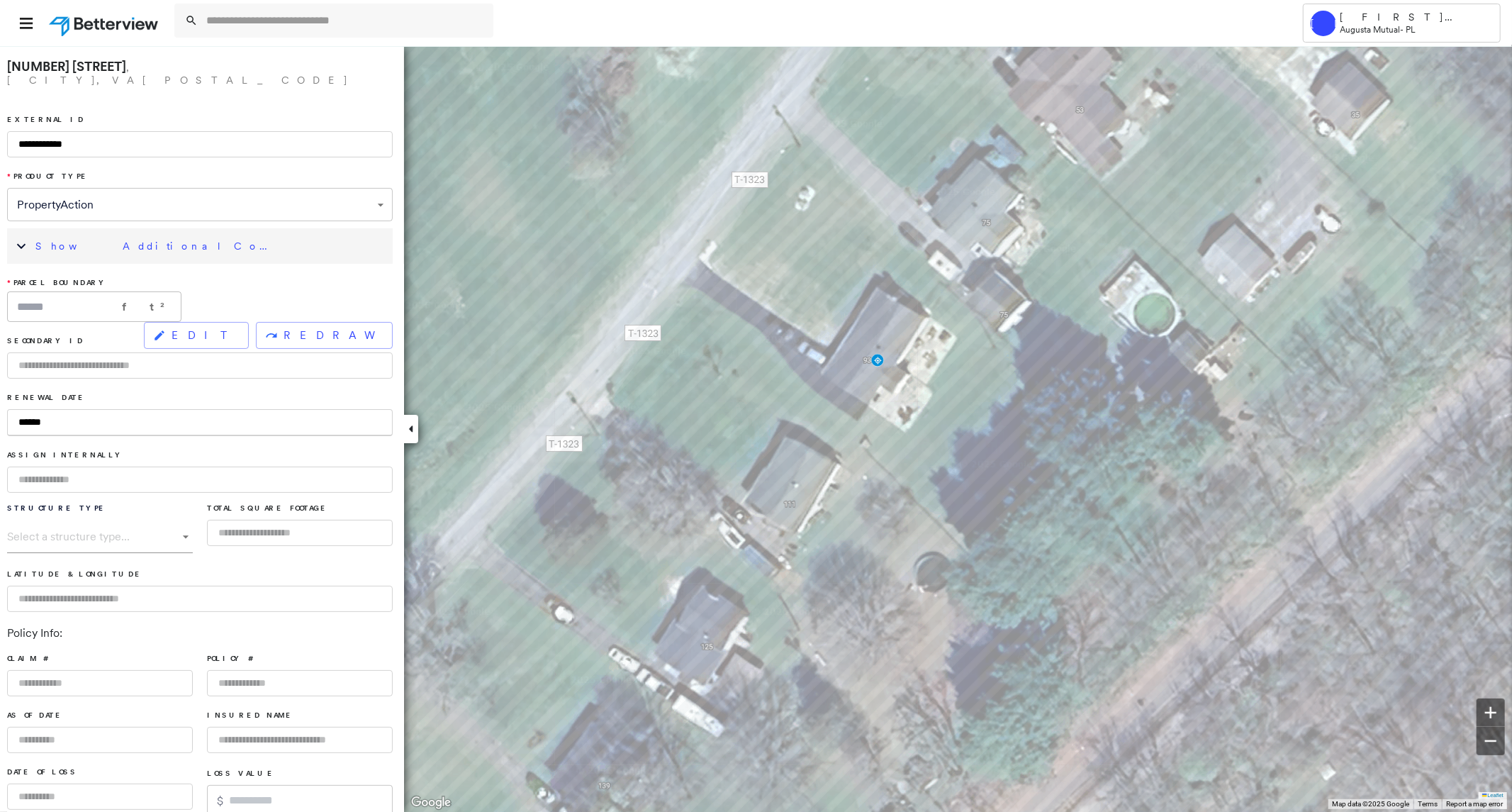 type on "*******" 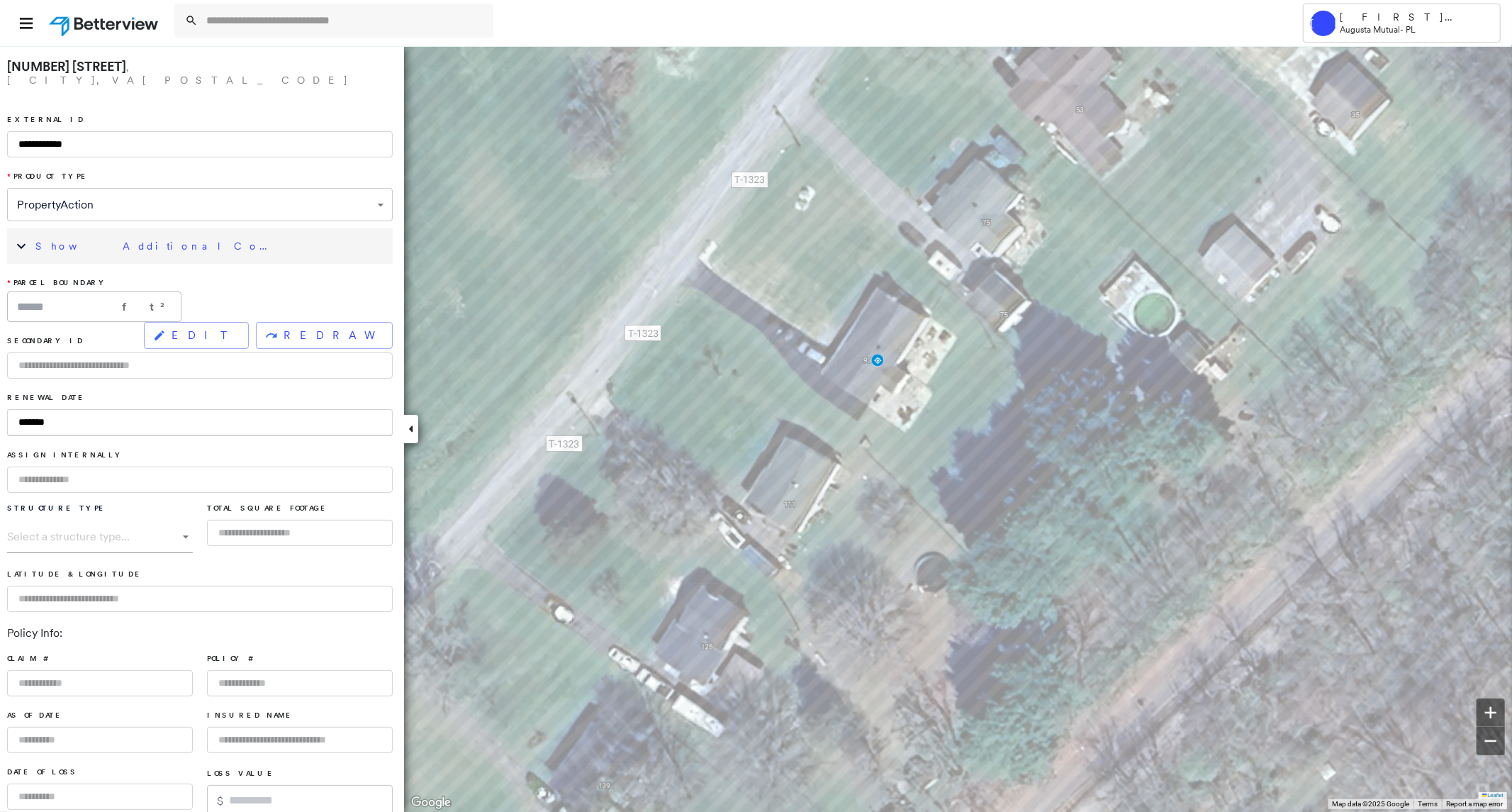 type on "********" 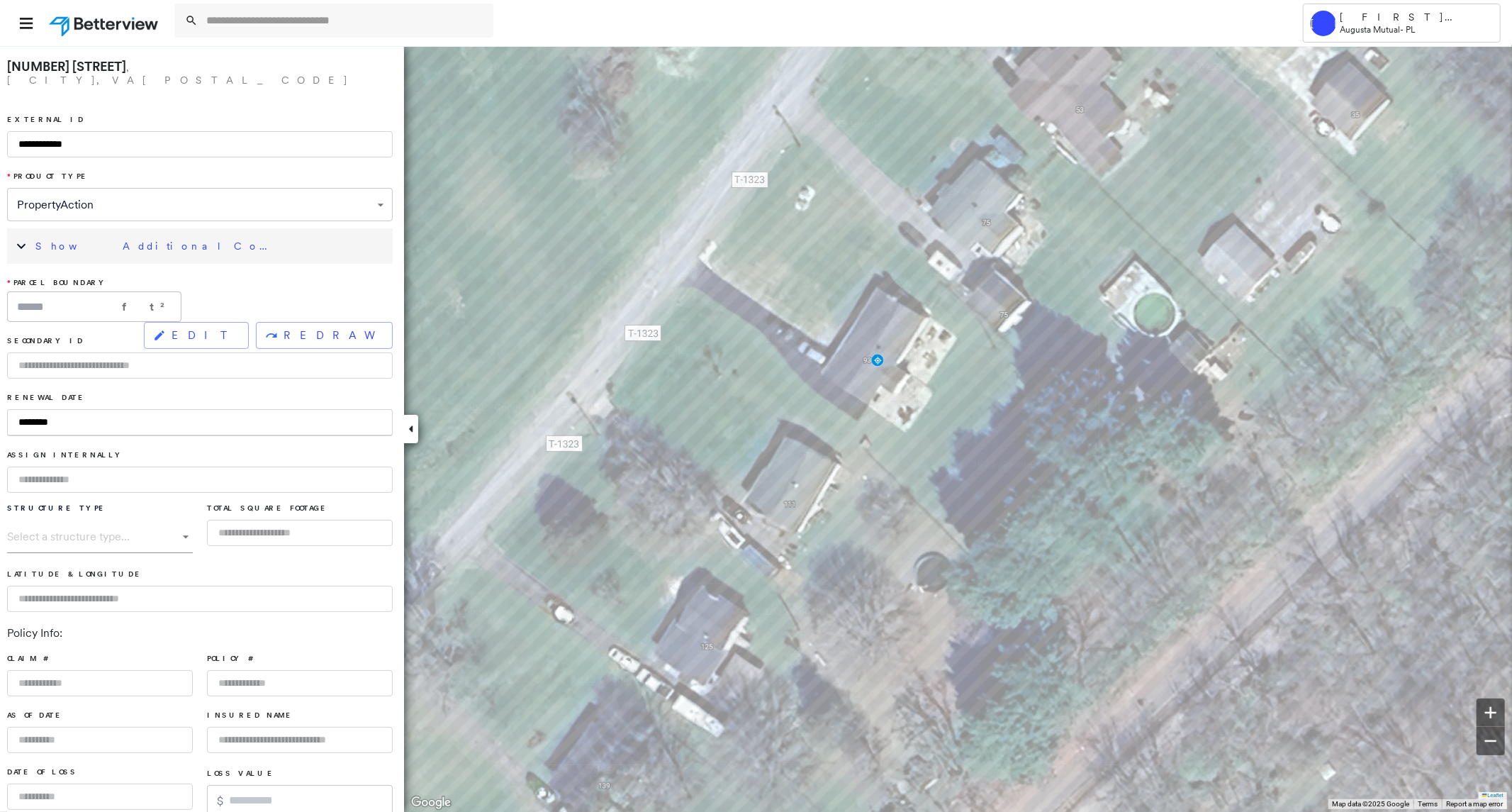 type on "*********" 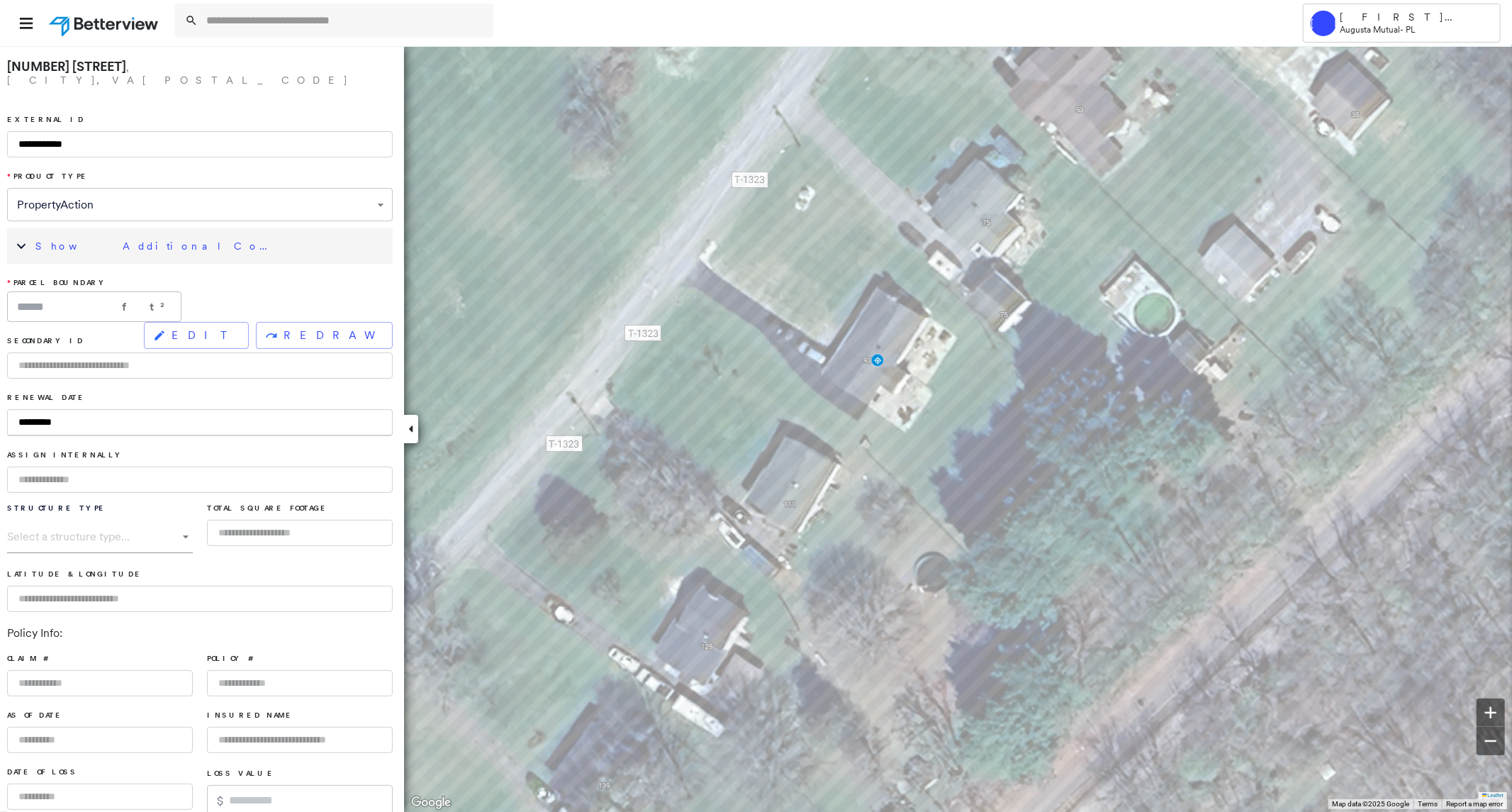 type on "**********" 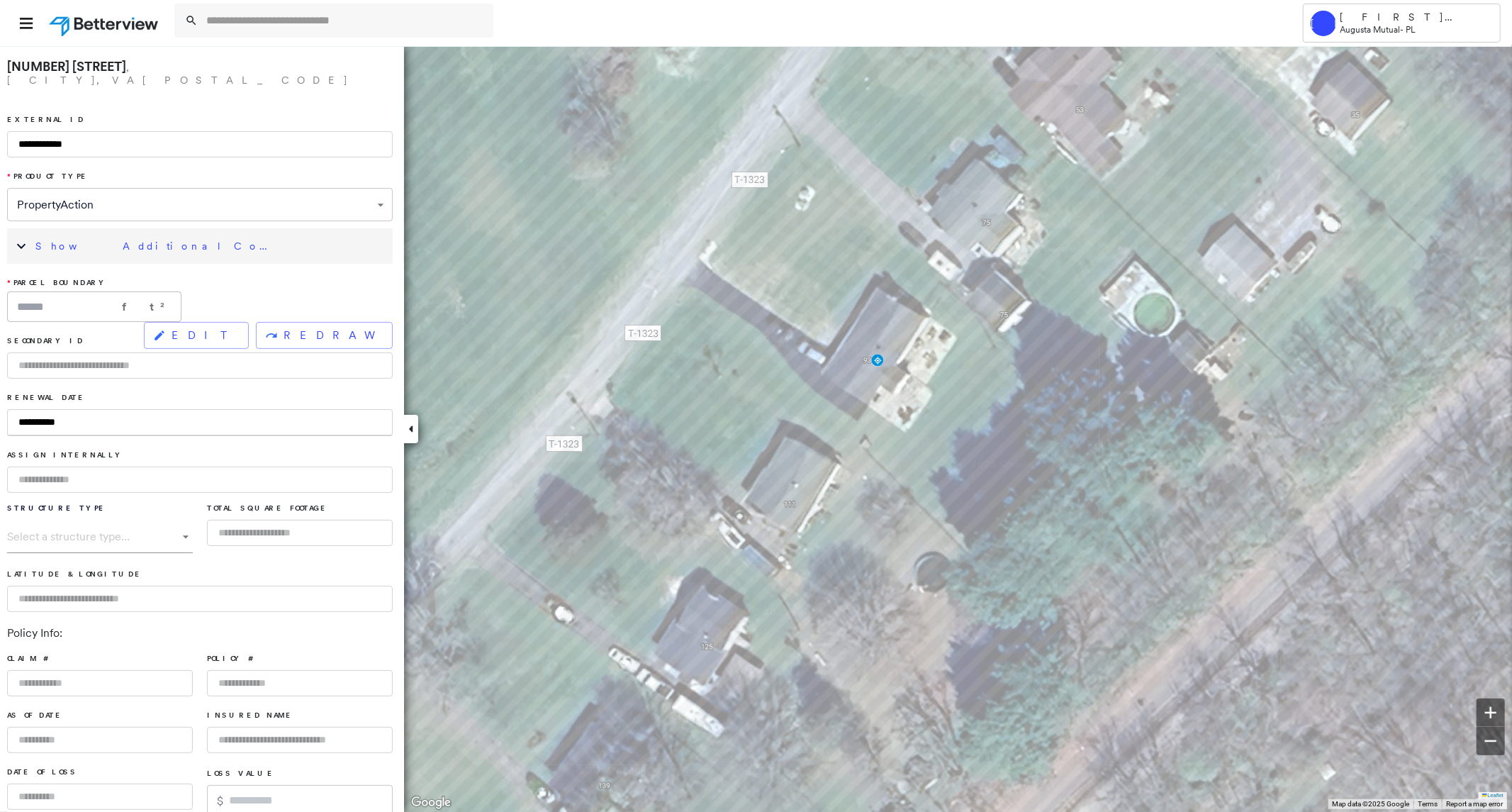 type on "**********" 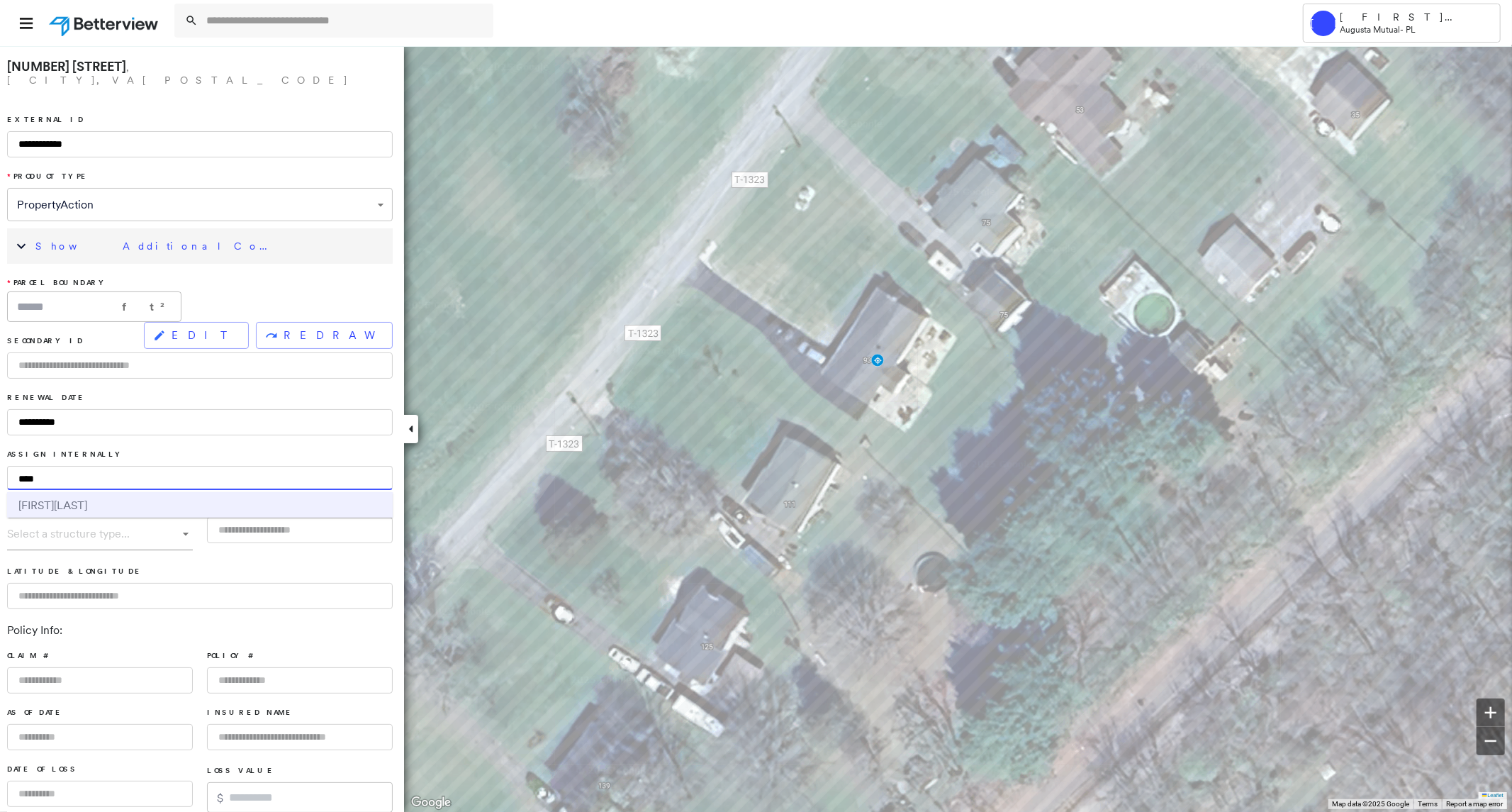 type on "****" 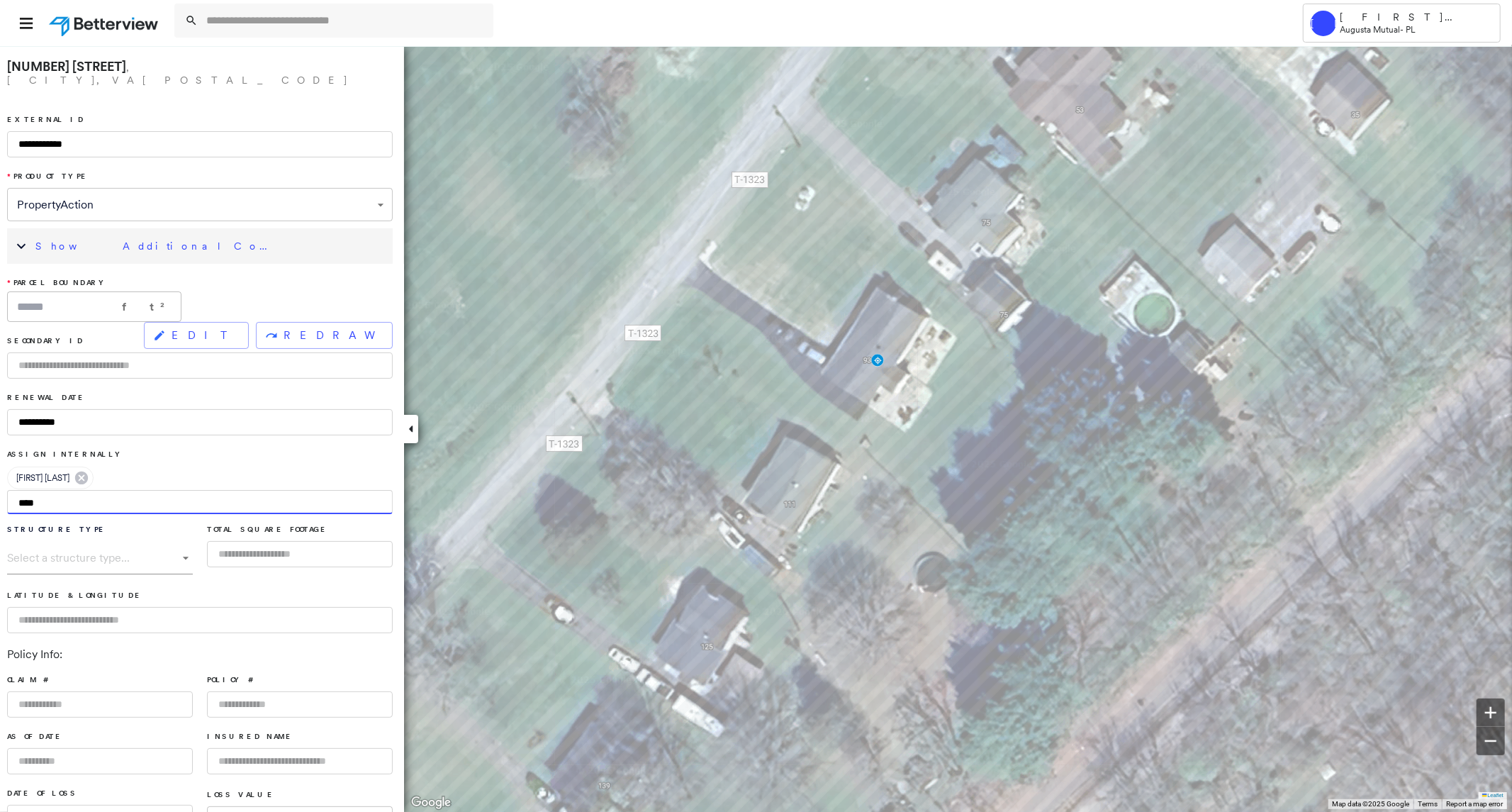 type 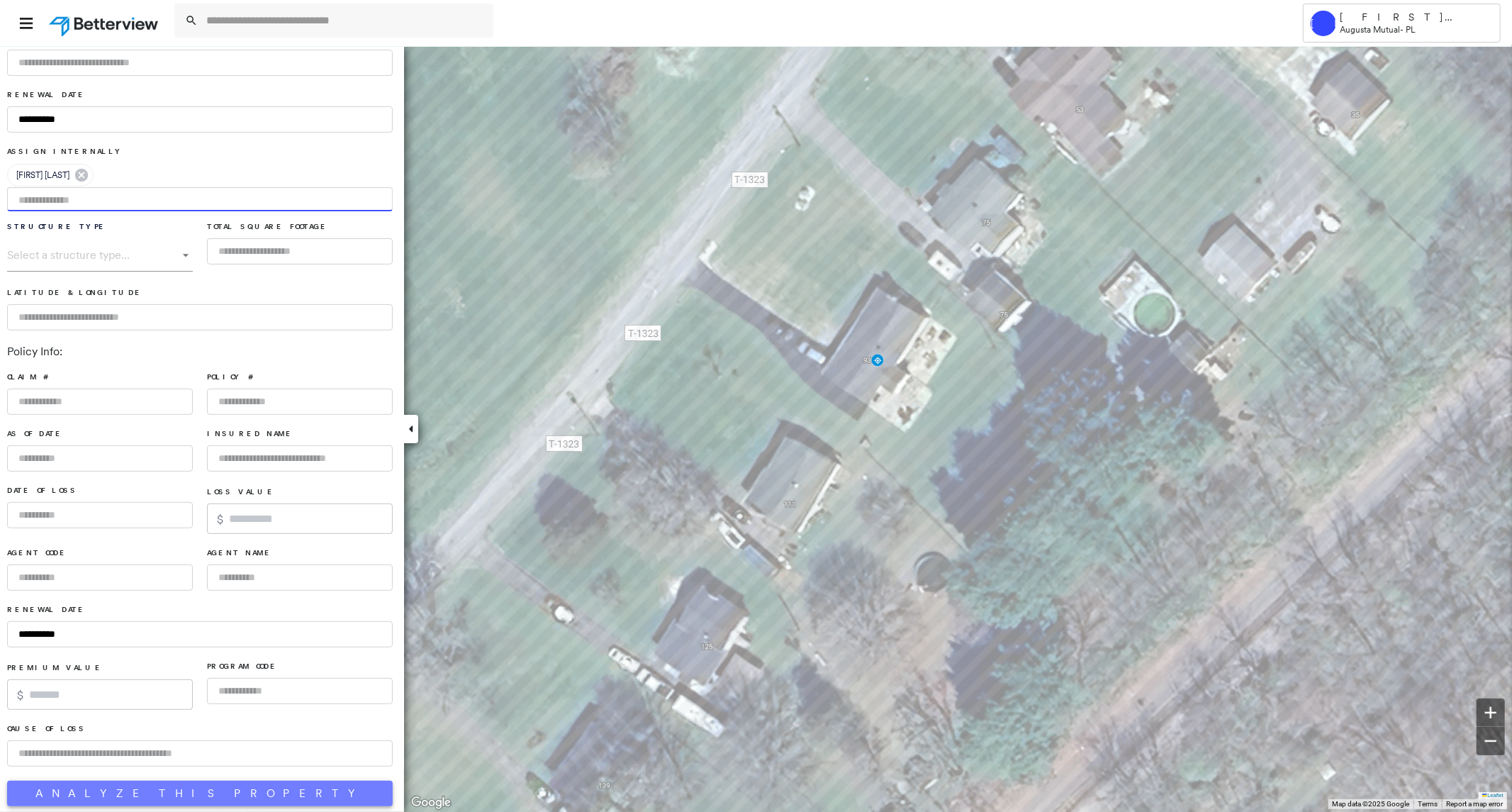 scroll, scrollTop: 306, scrollLeft: 0, axis: vertical 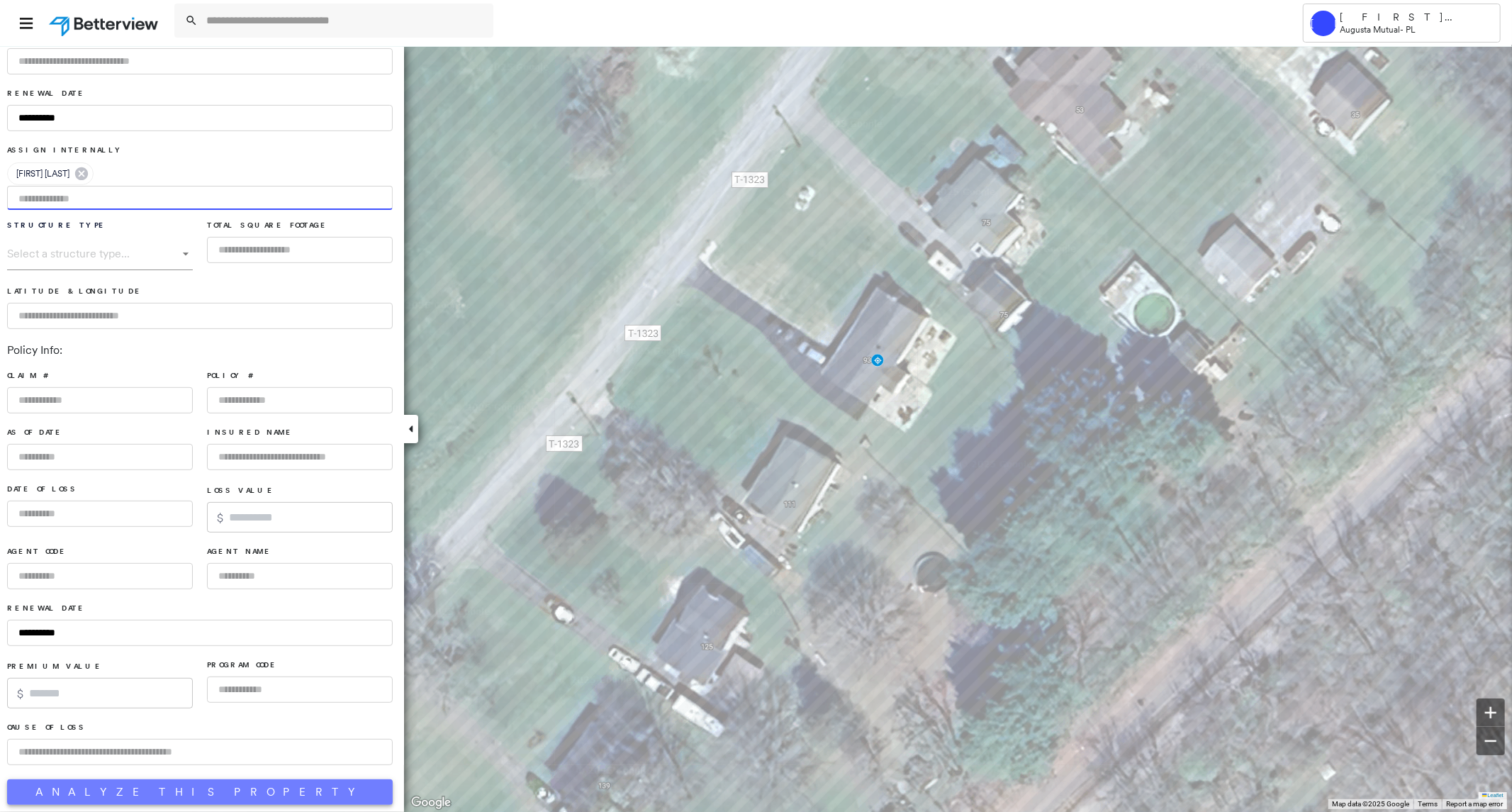 click on "Analyze This Property" at bounding box center [200, 792] 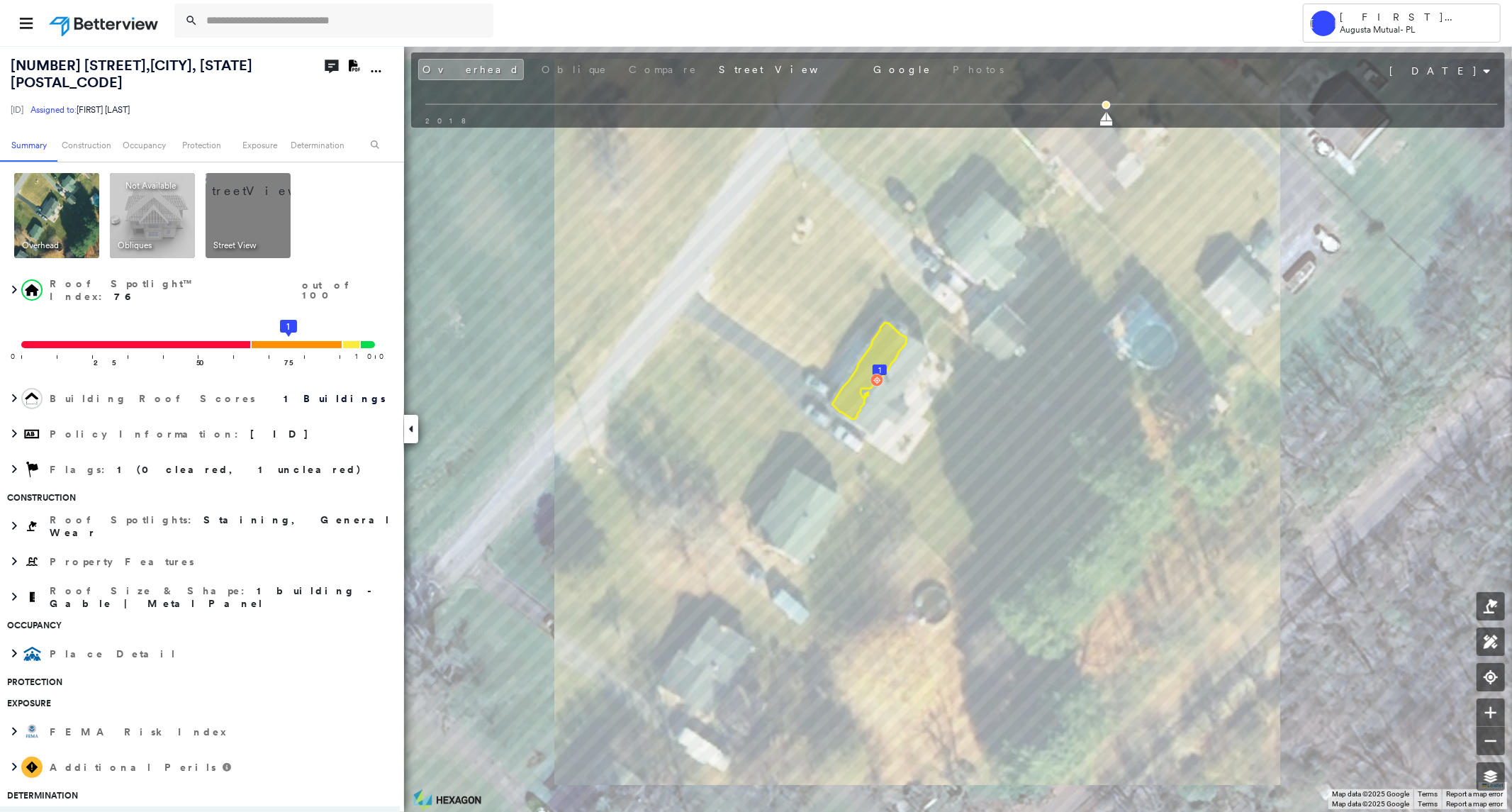 click at bounding box center (265, 184) 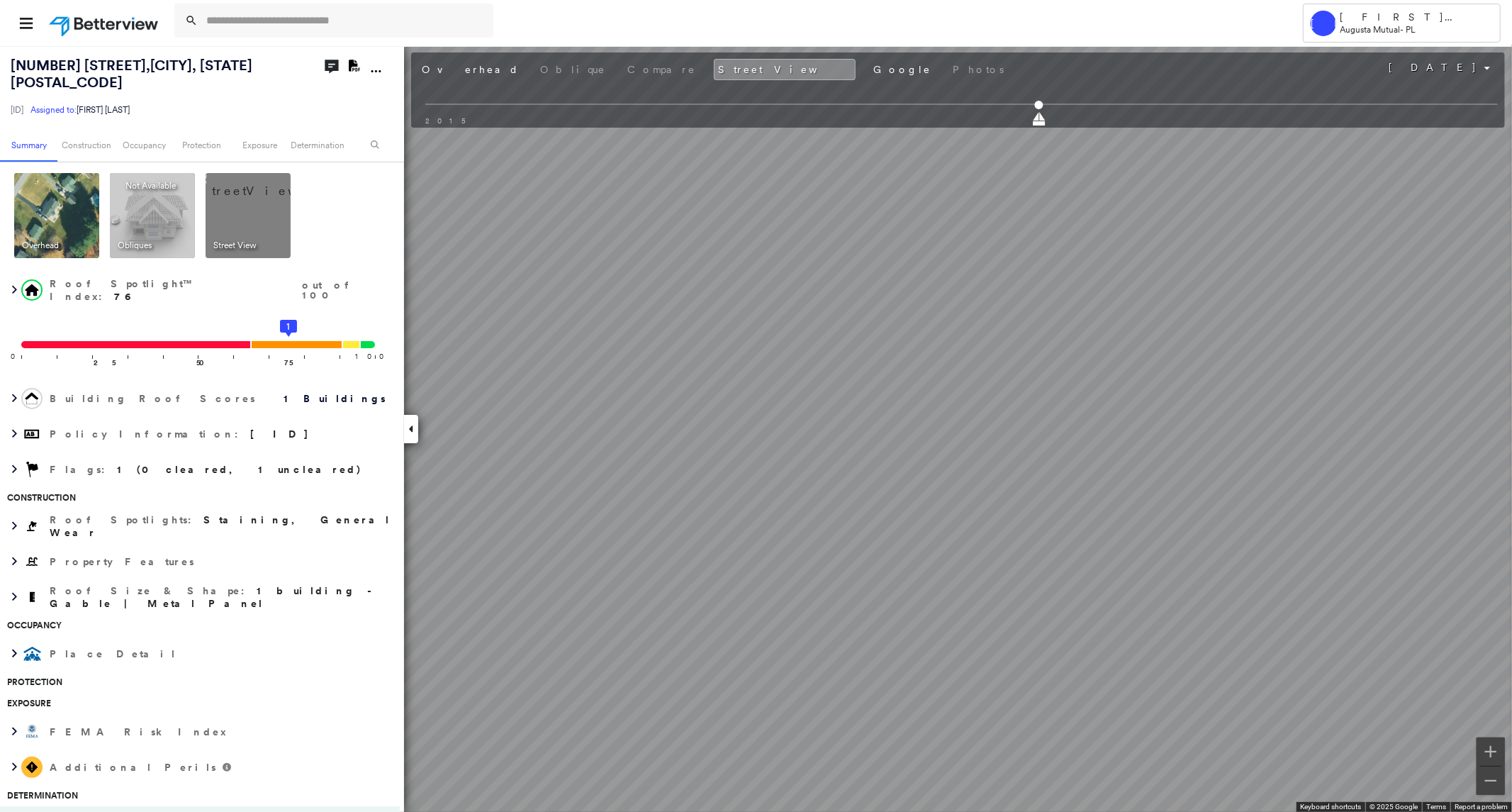 click at bounding box center [57, 216] 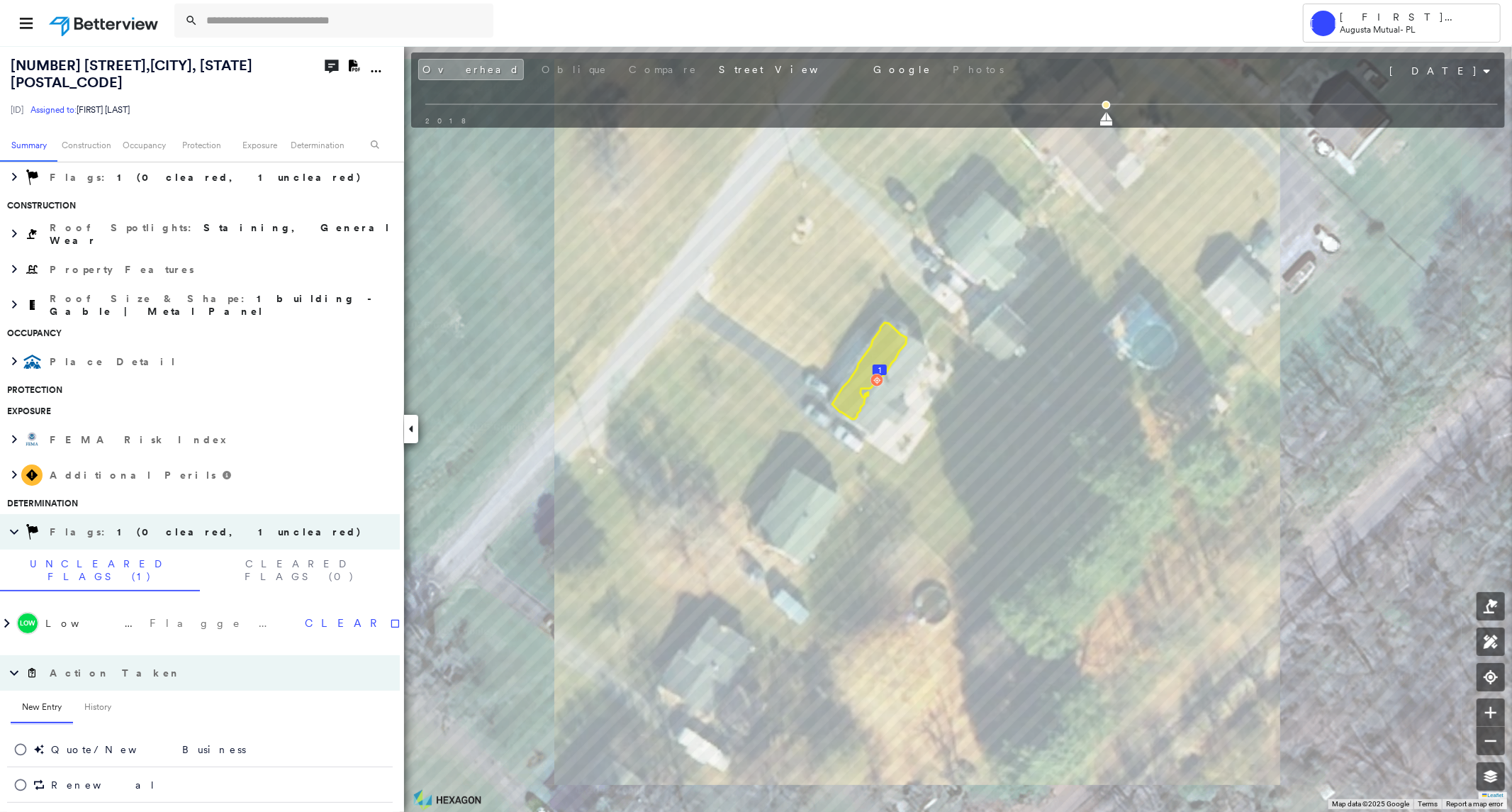scroll, scrollTop: 315, scrollLeft: 0, axis: vertical 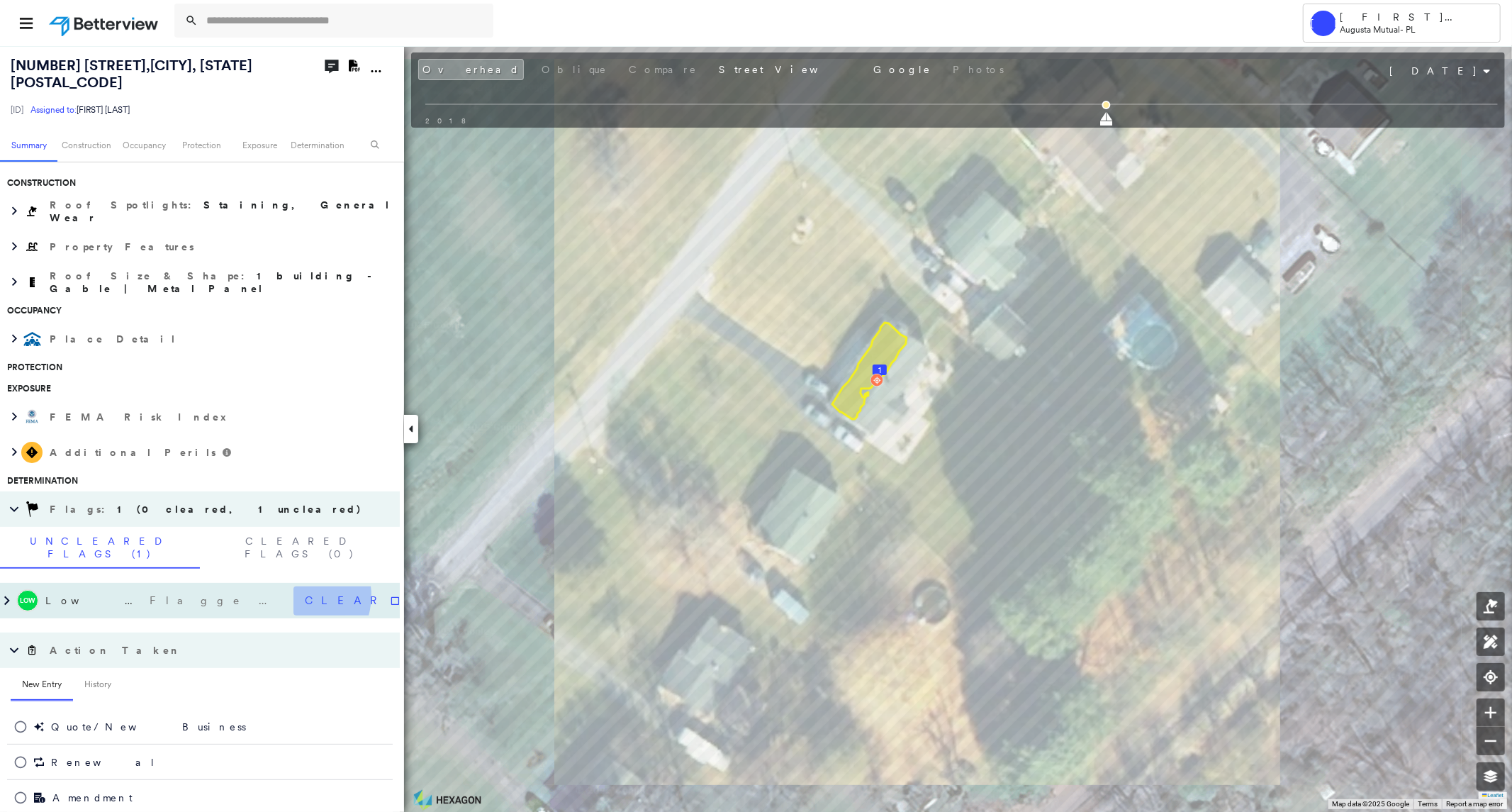 click on "Clear" at bounding box center (354, 601) 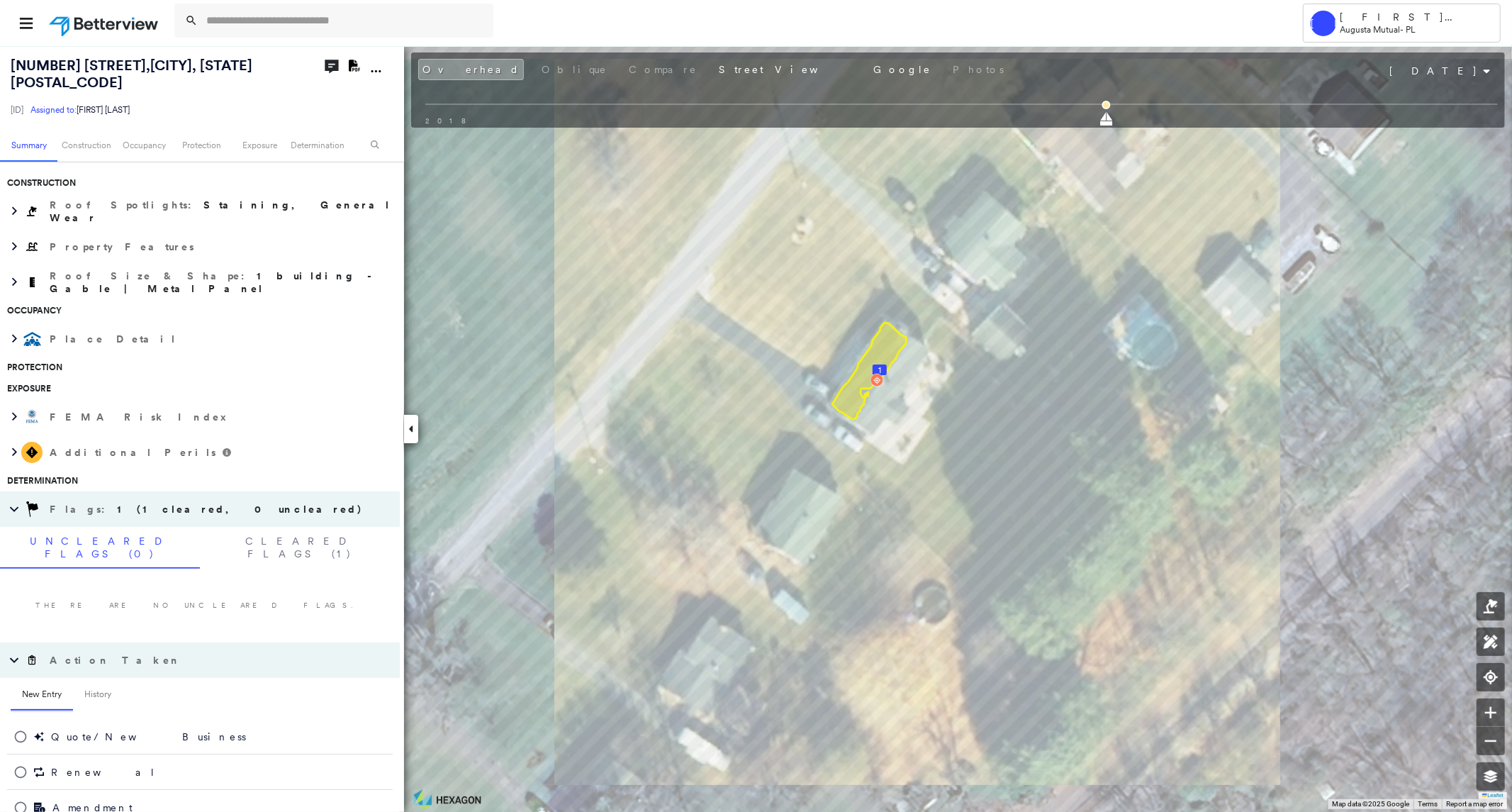 click 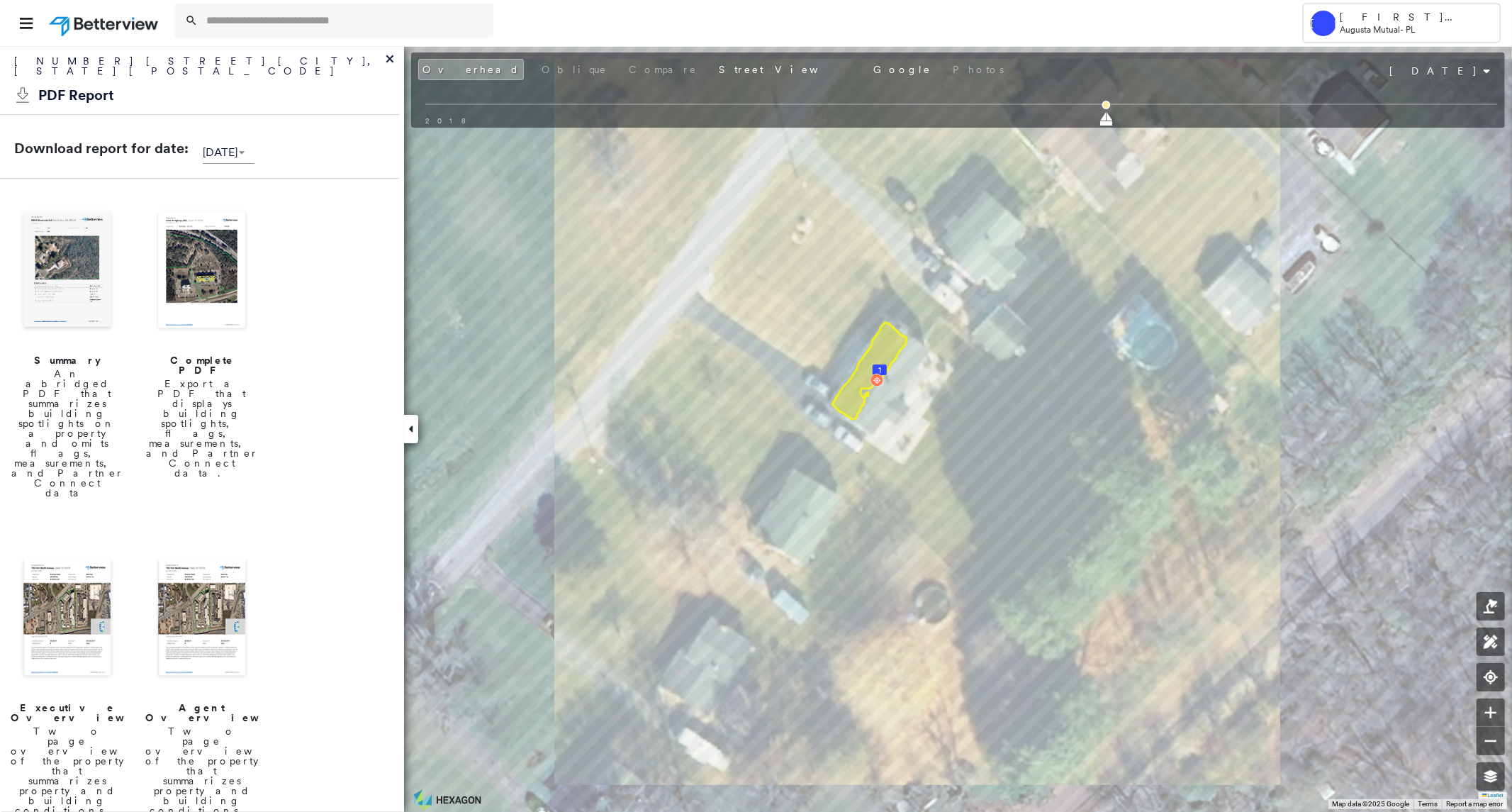 click at bounding box center (202, 271) 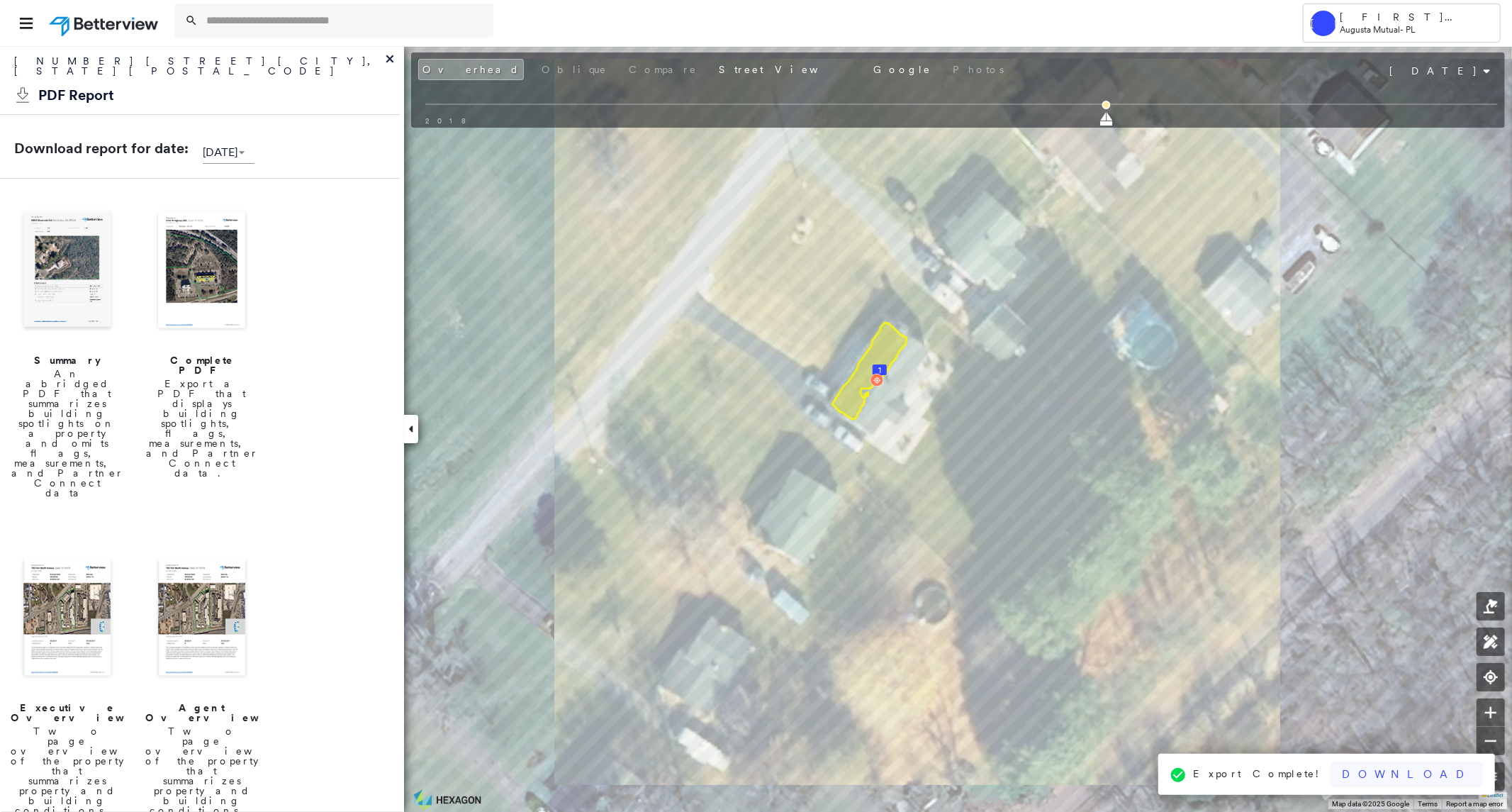 click on "Download" at bounding box center [1407, 774] 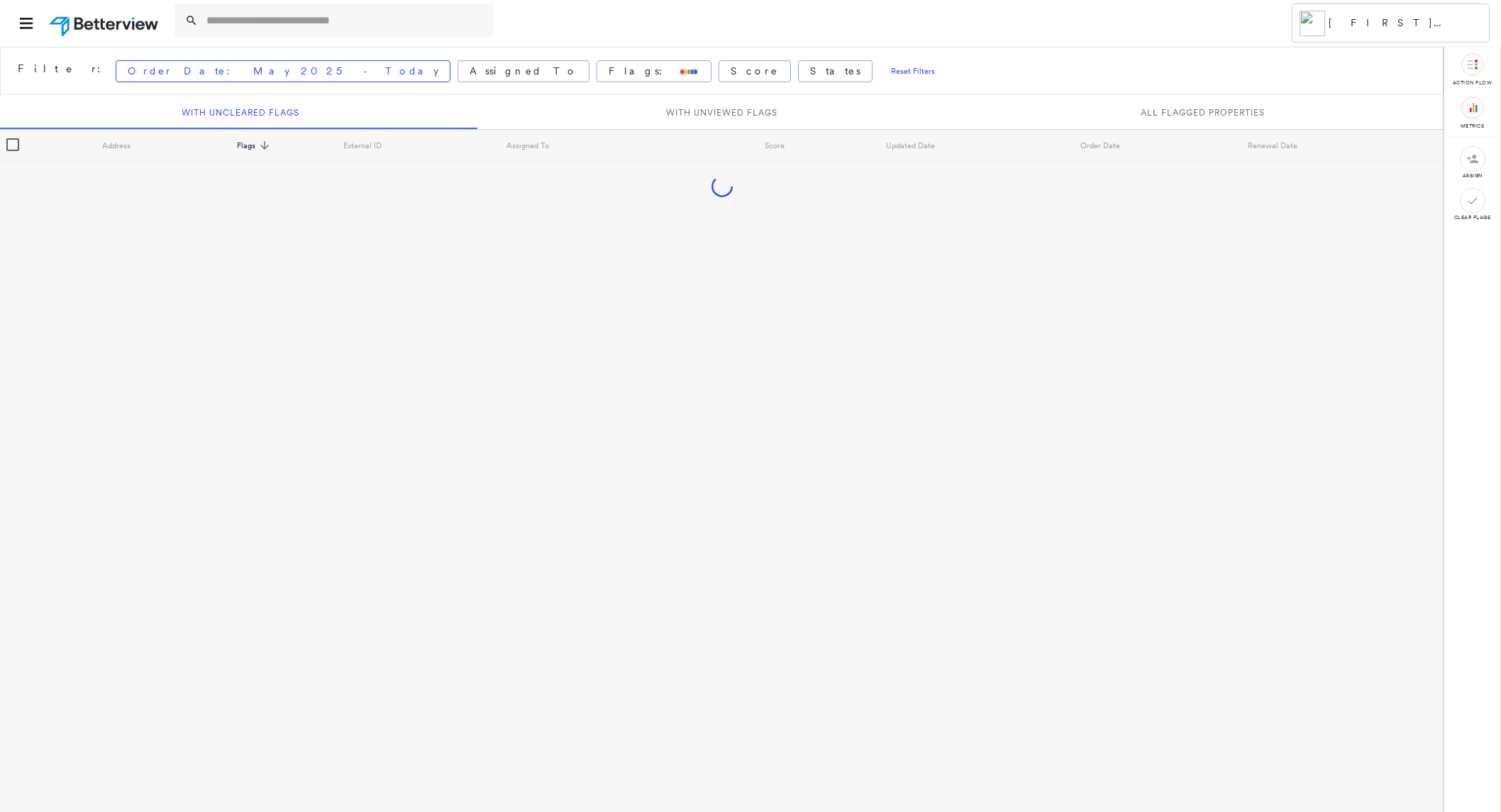 scroll, scrollTop: 0, scrollLeft: 0, axis: both 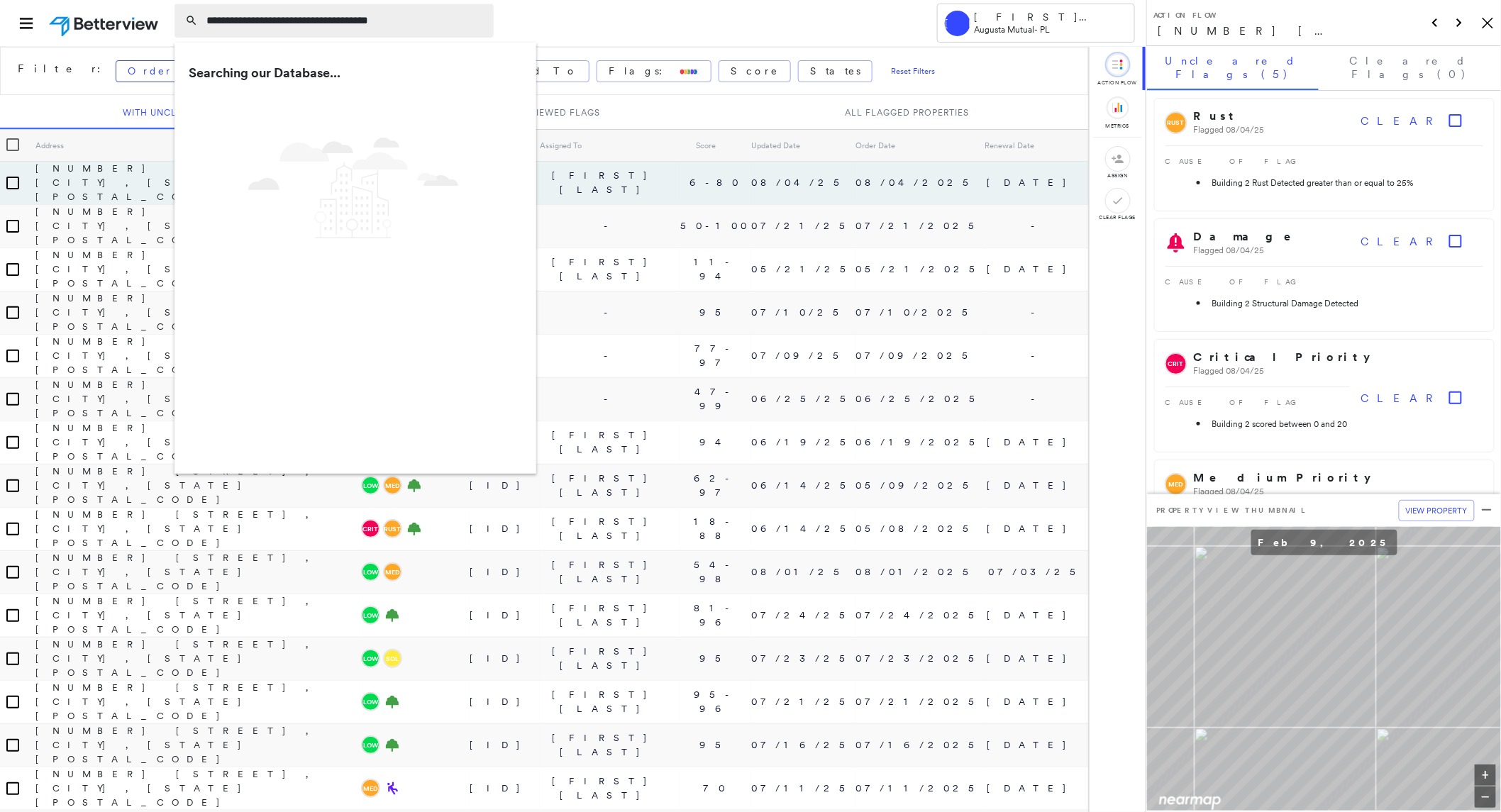 click on "**********" at bounding box center [345, 21] 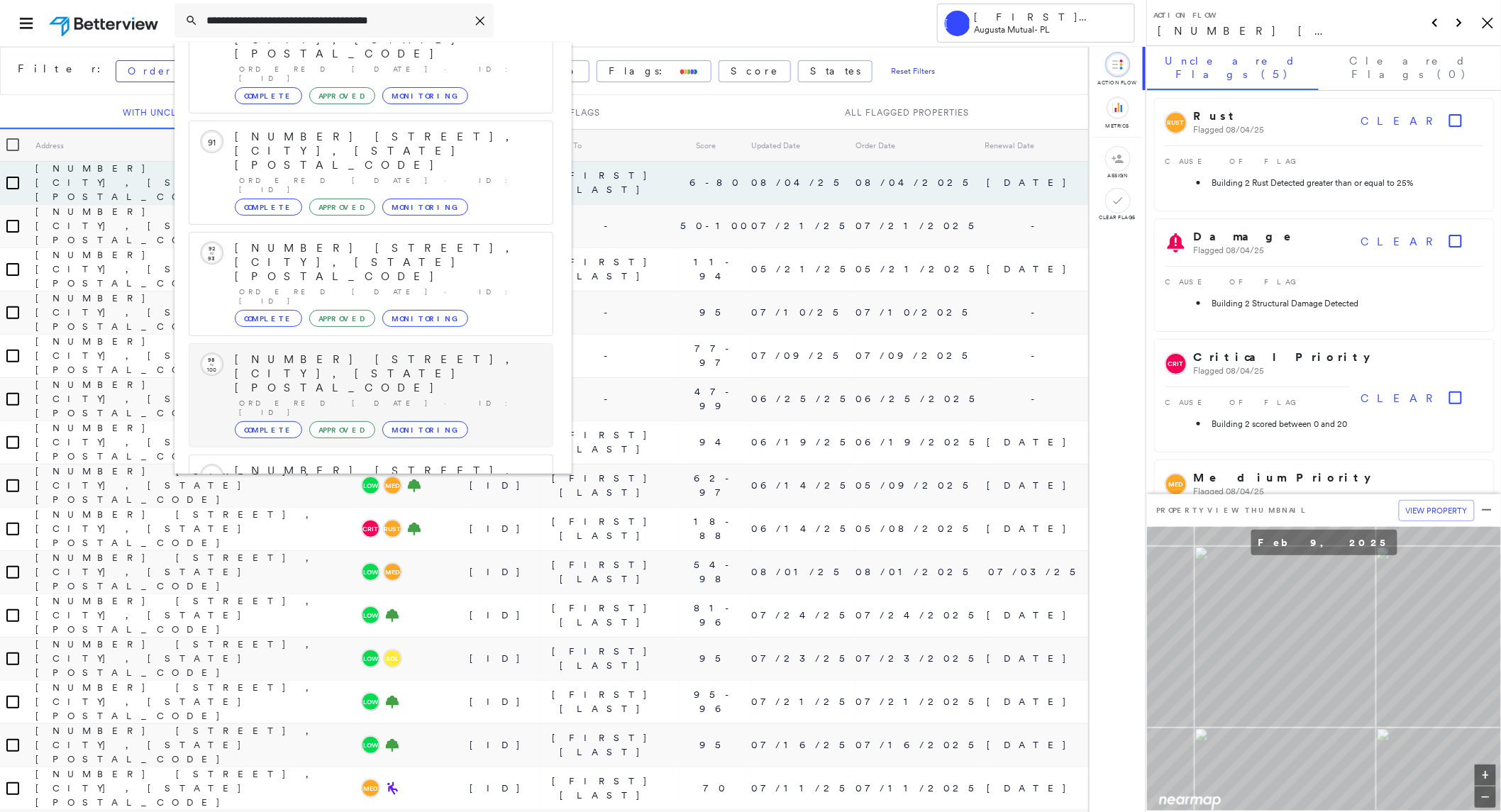 scroll, scrollTop: 152, scrollLeft: 0, axis: vertical 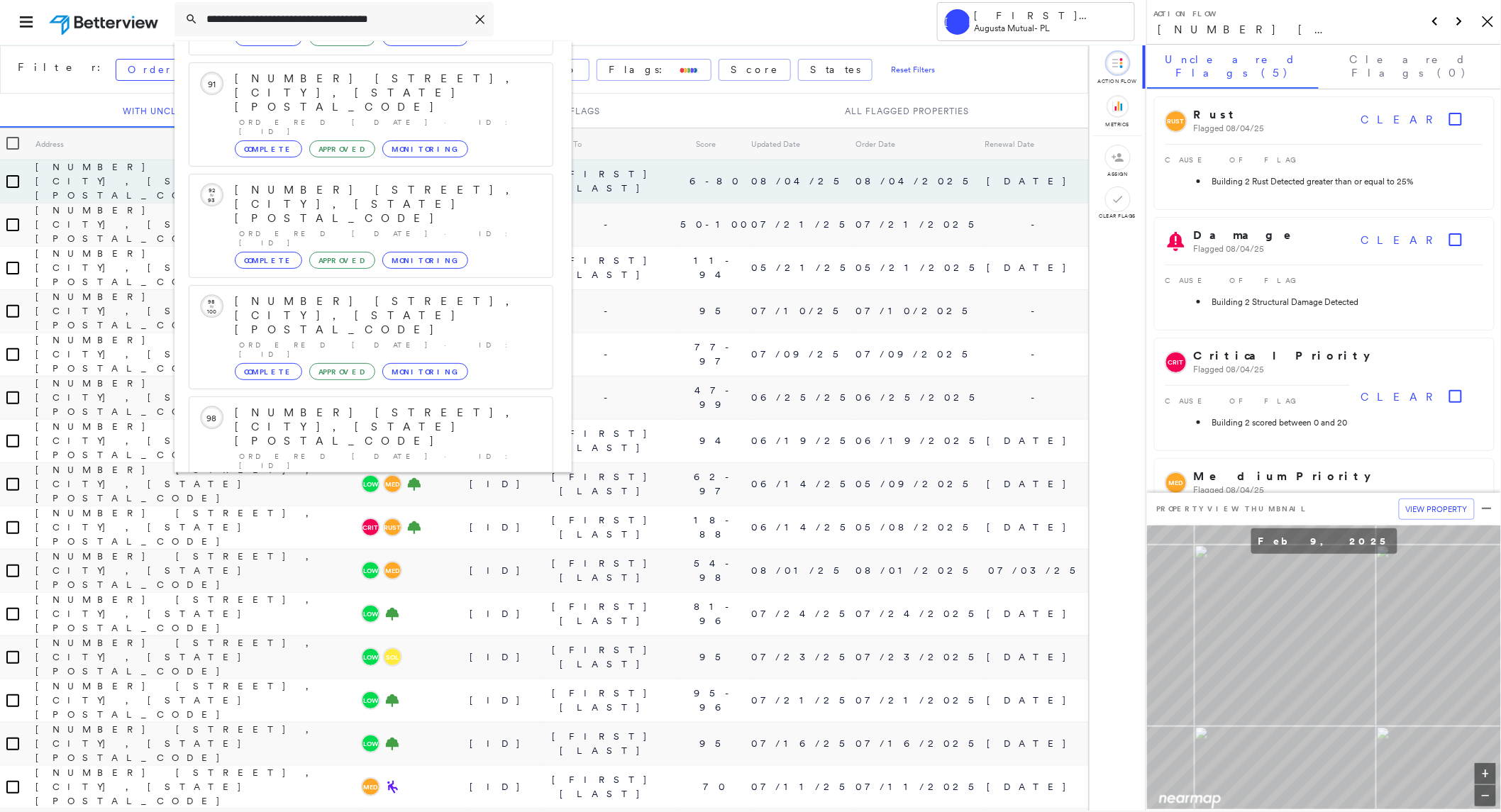 type on "**********" 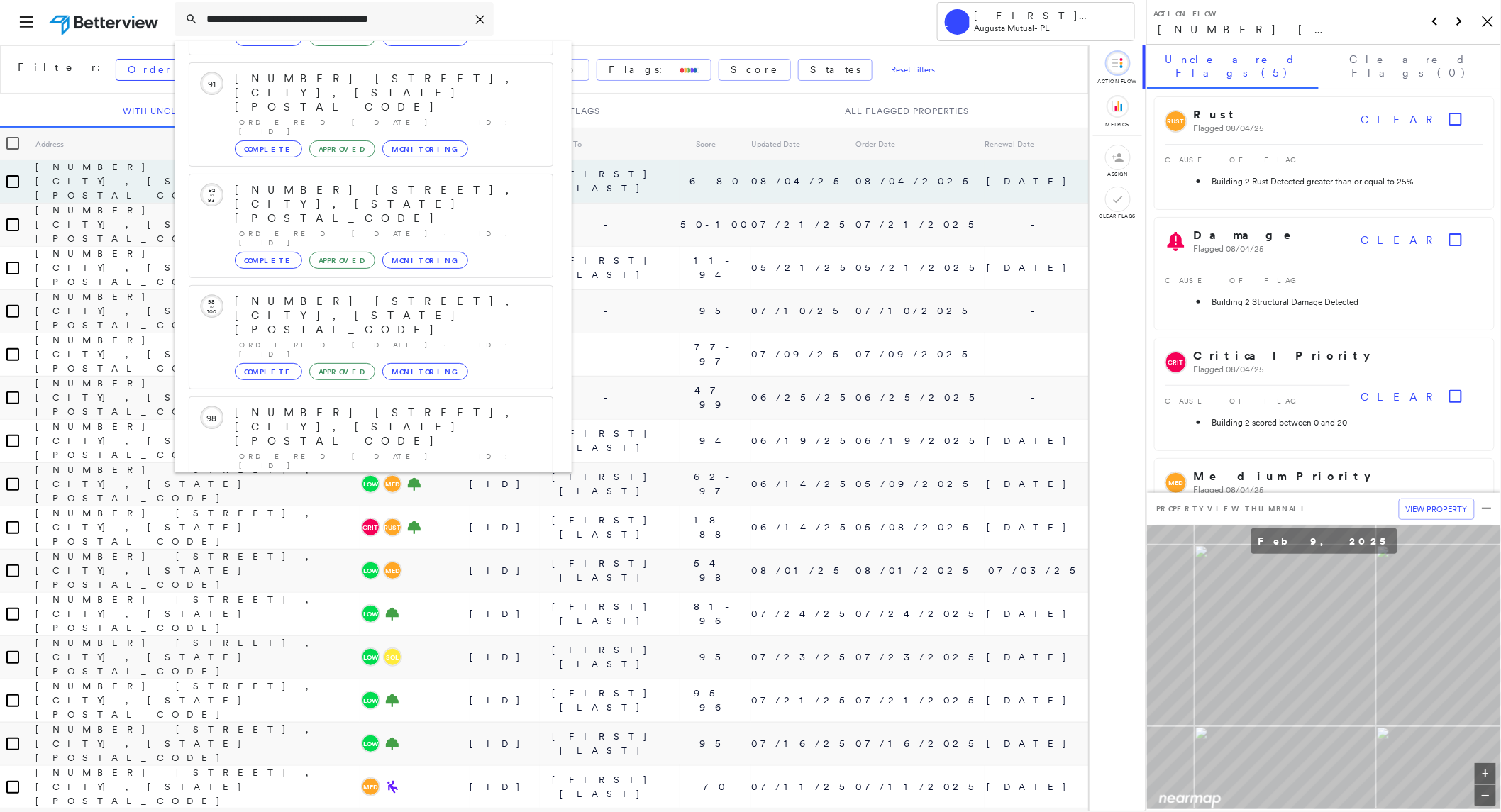 click on "[NUMBER] [STREET], [CITY], [STATE] [POSTAL_CODE]" at bounding box center [355, 634] 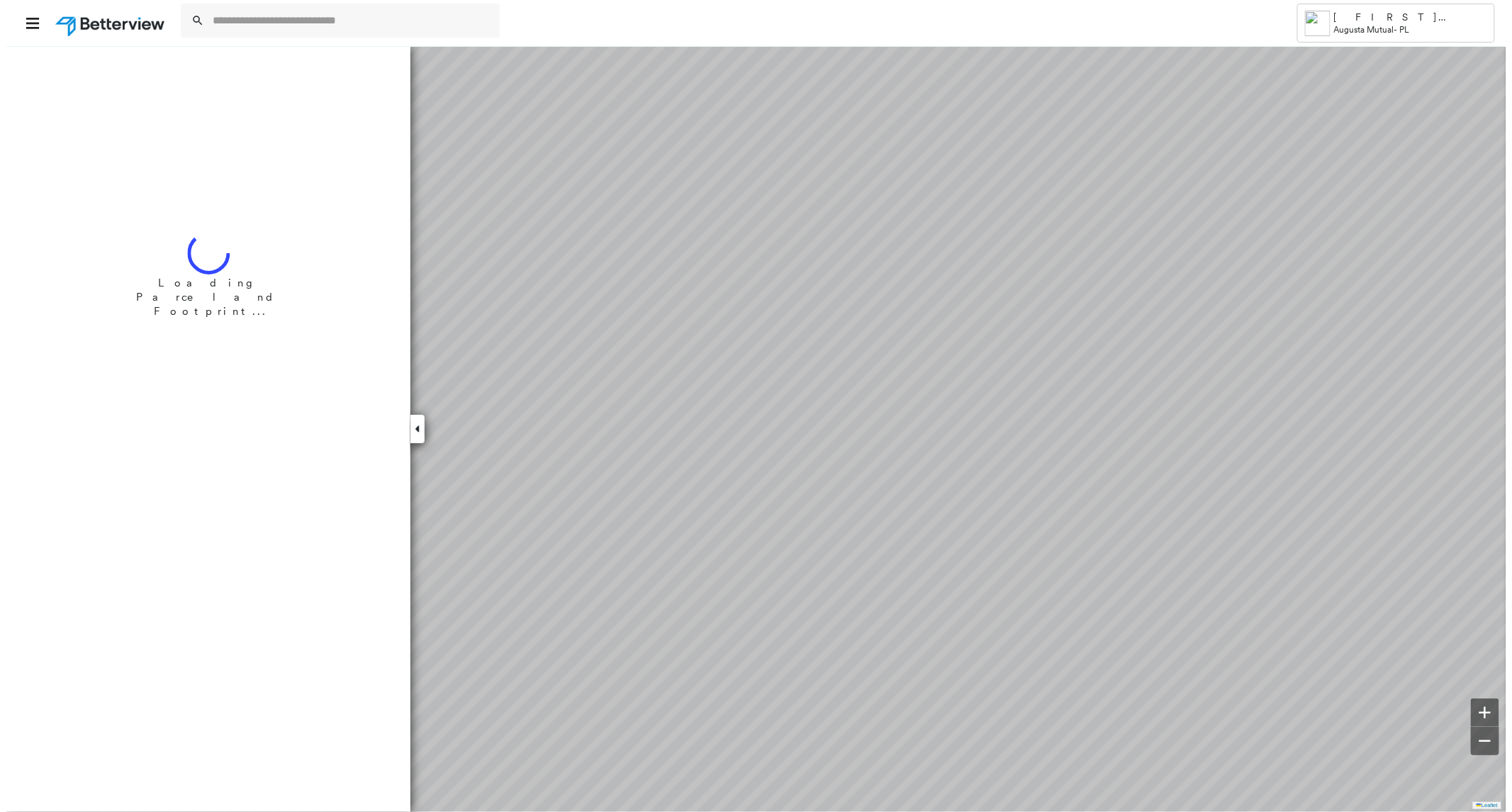 scroll, scrollTop: 0, scrollLeft: 0, axis: both 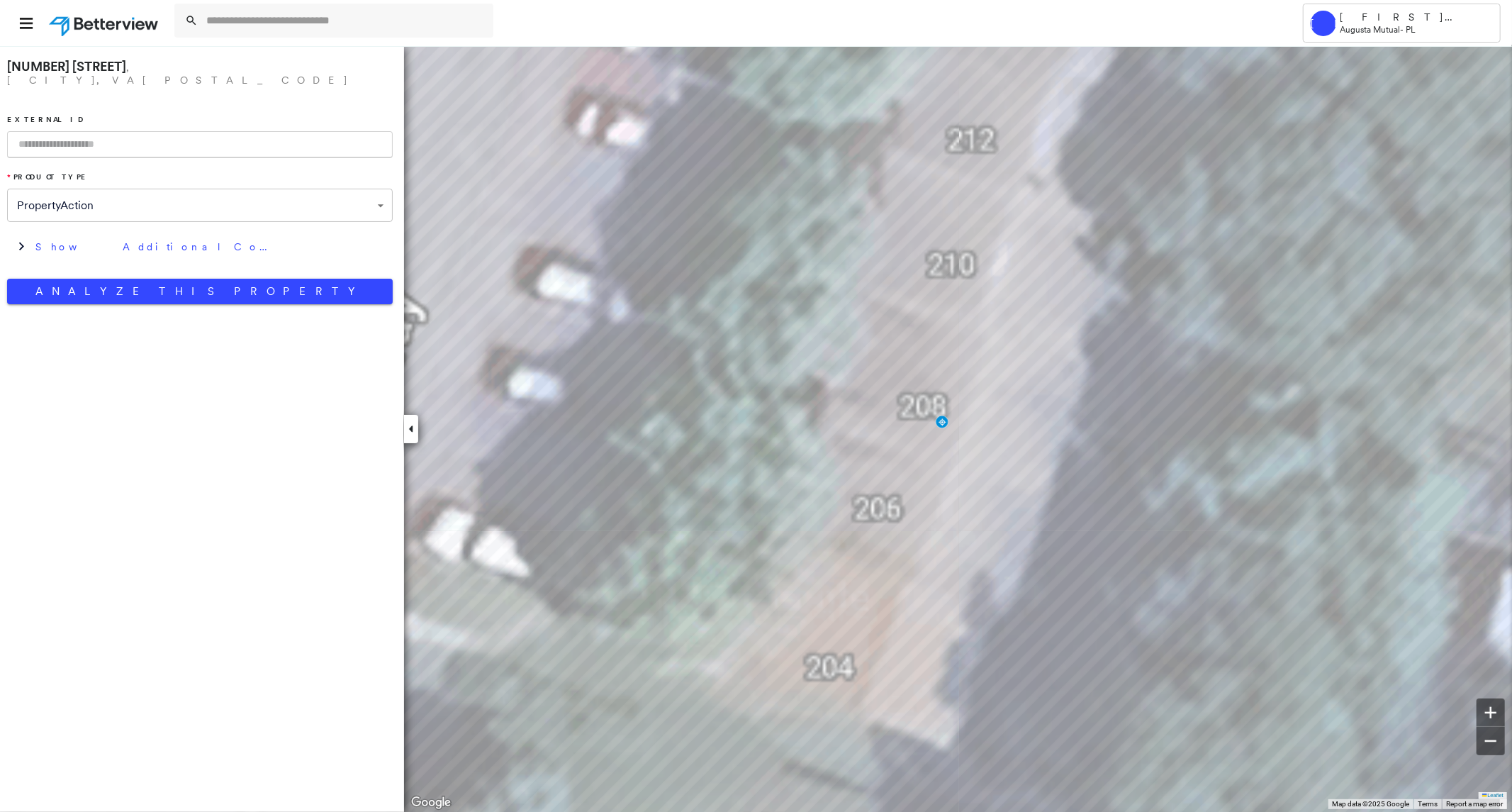paste on "**********" 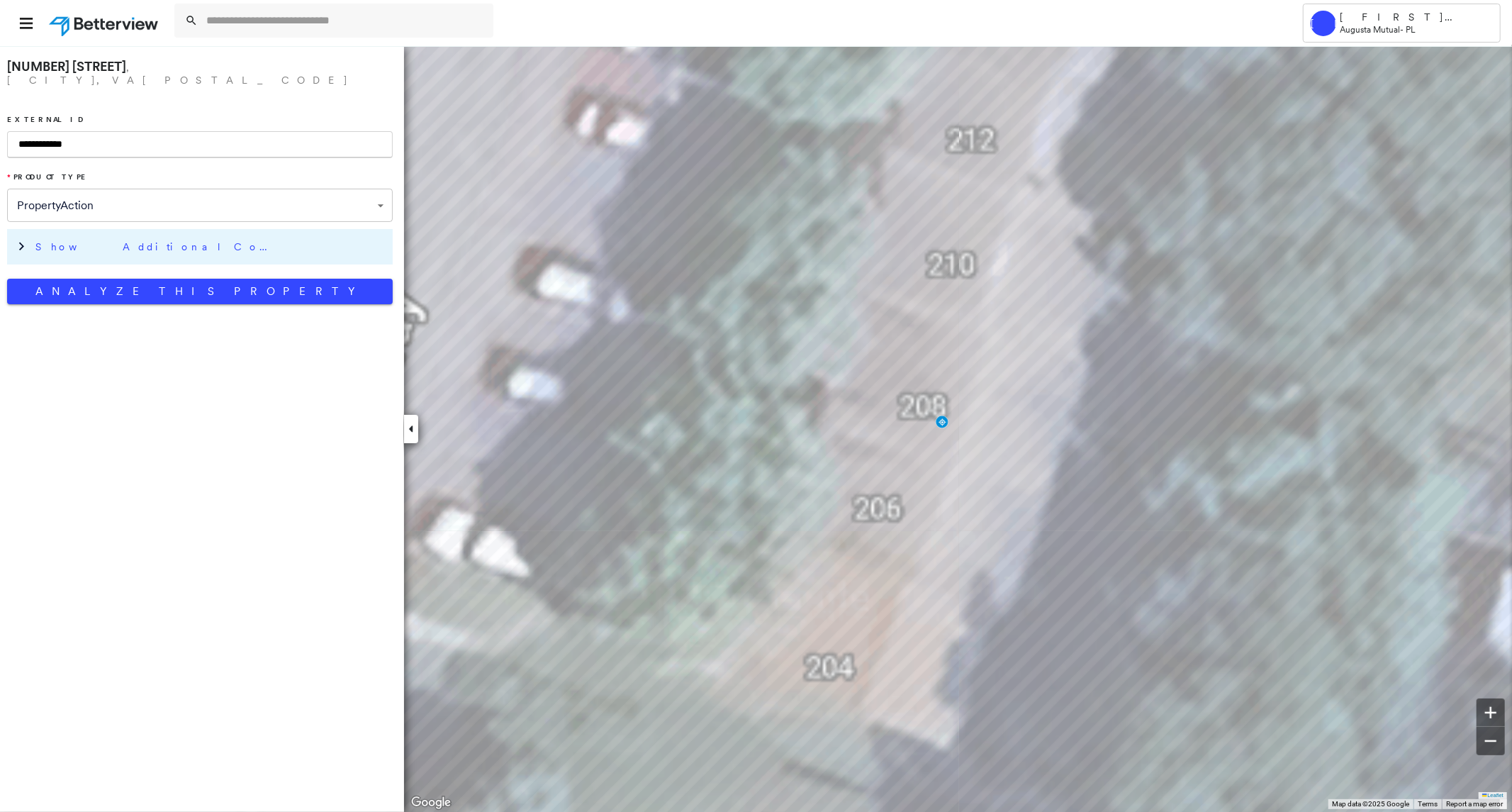 type on "**********" 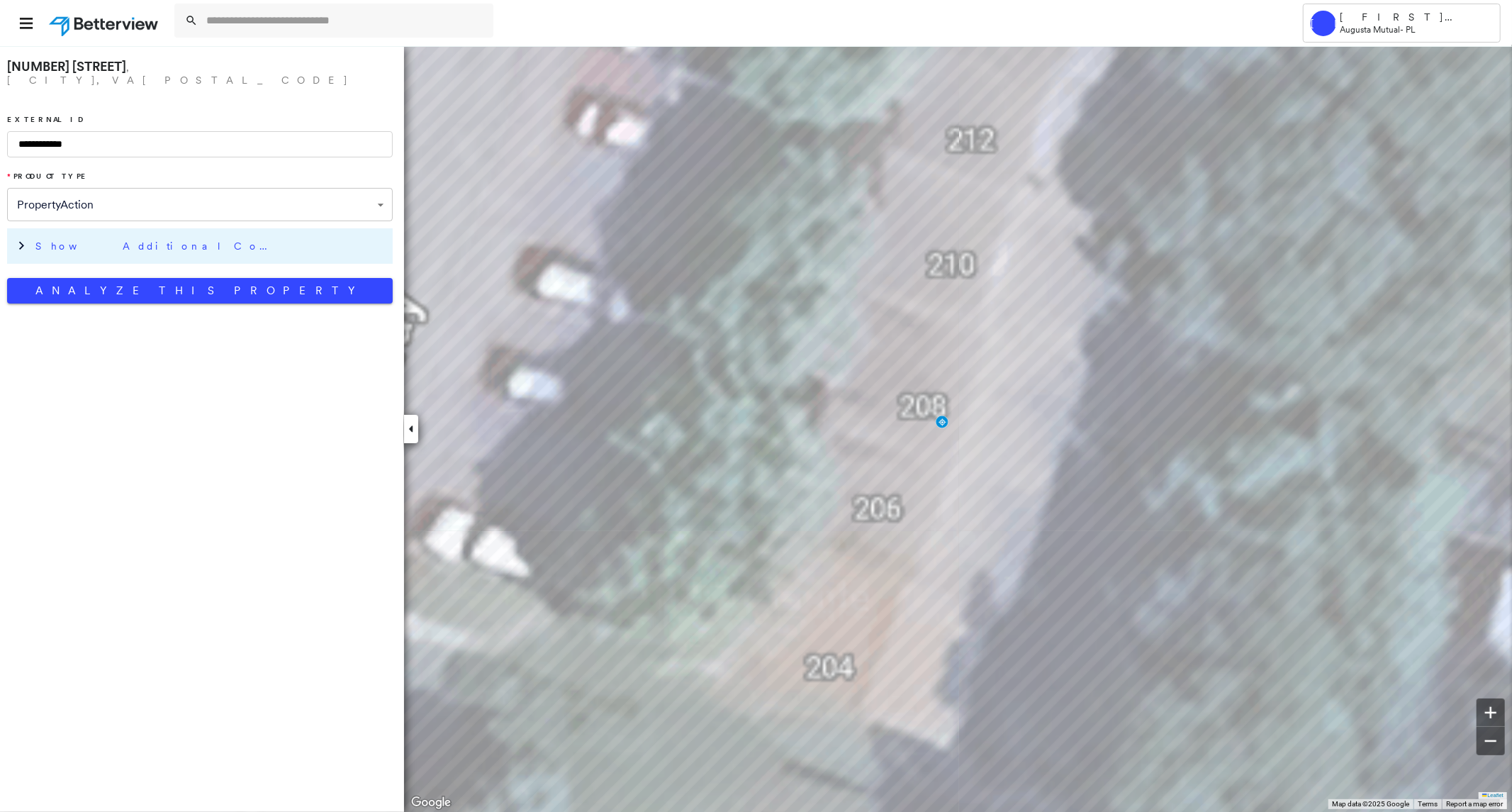 click on "Show Additional Company Data" at bounding box center [156, 246] 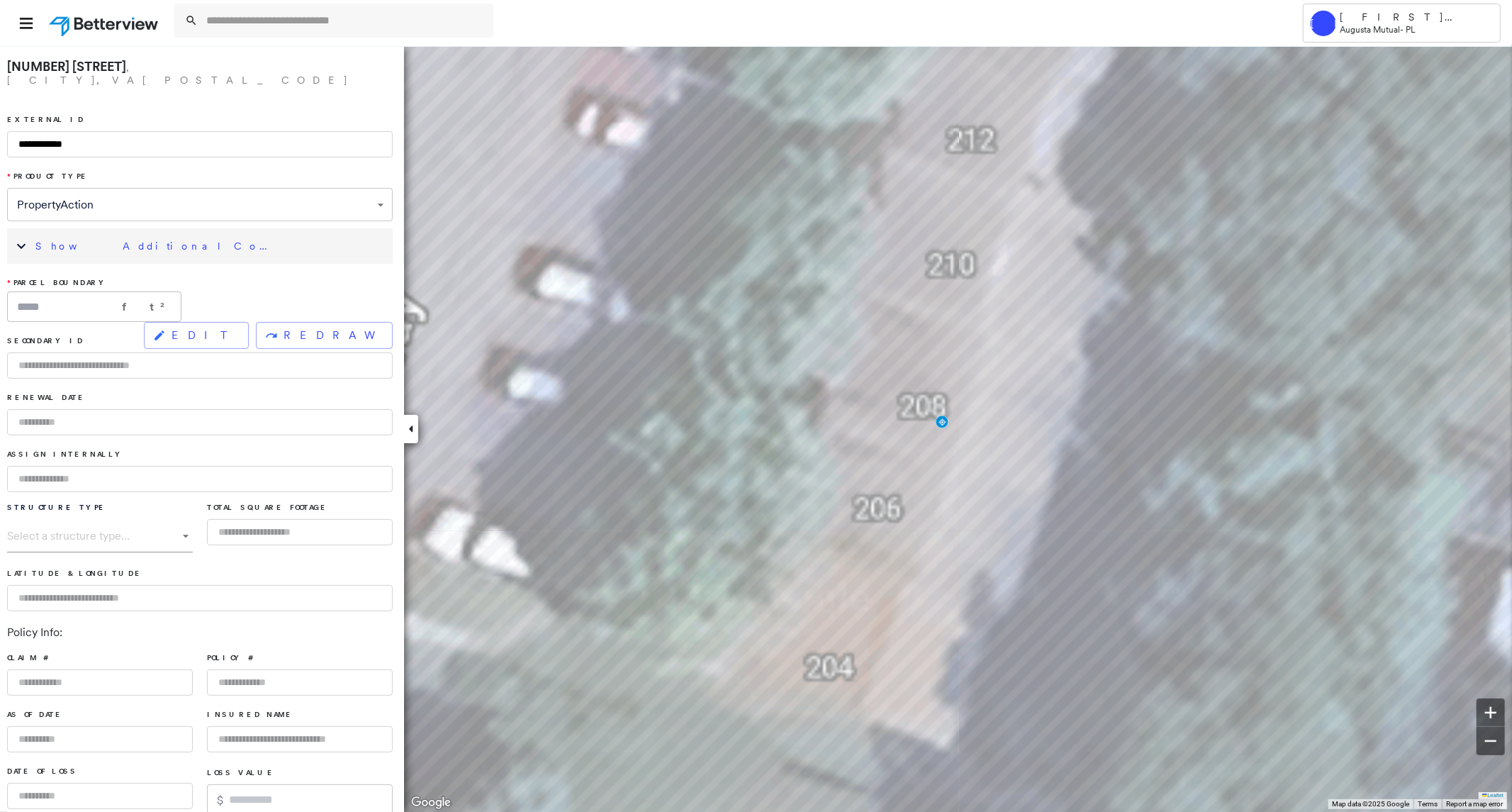 click at bounding box center [200, 422] 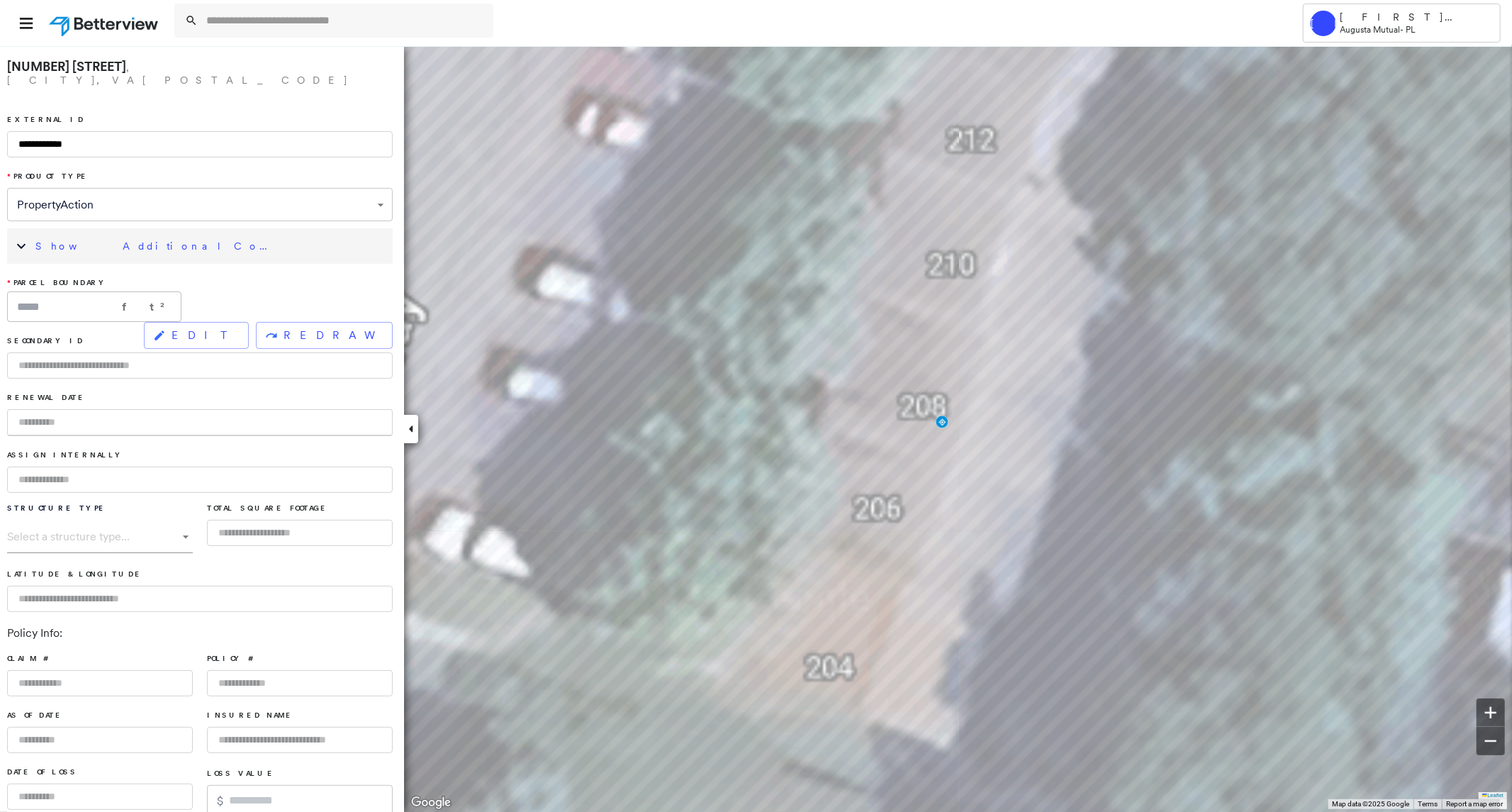 type on "*" 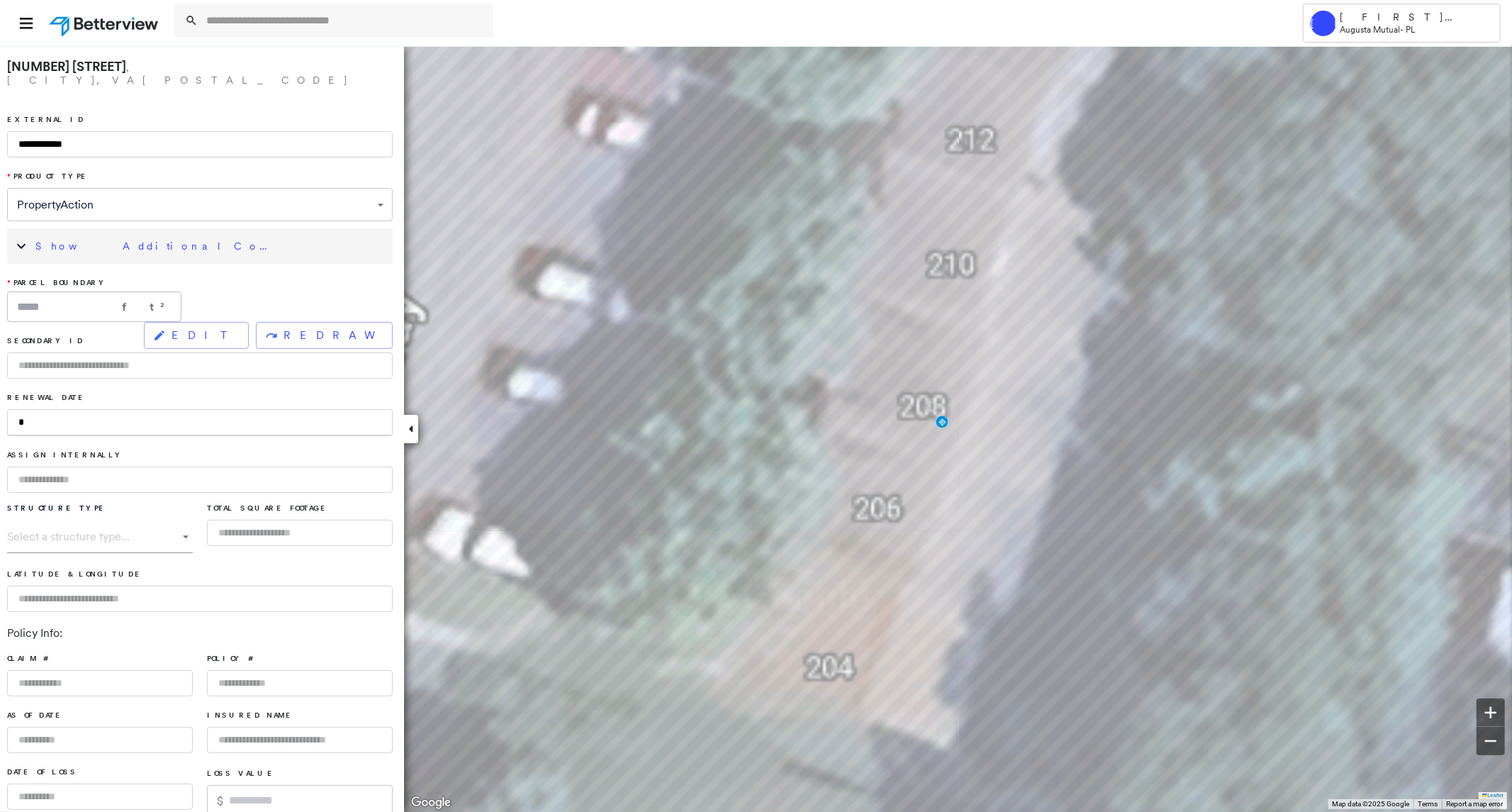 type on "**" 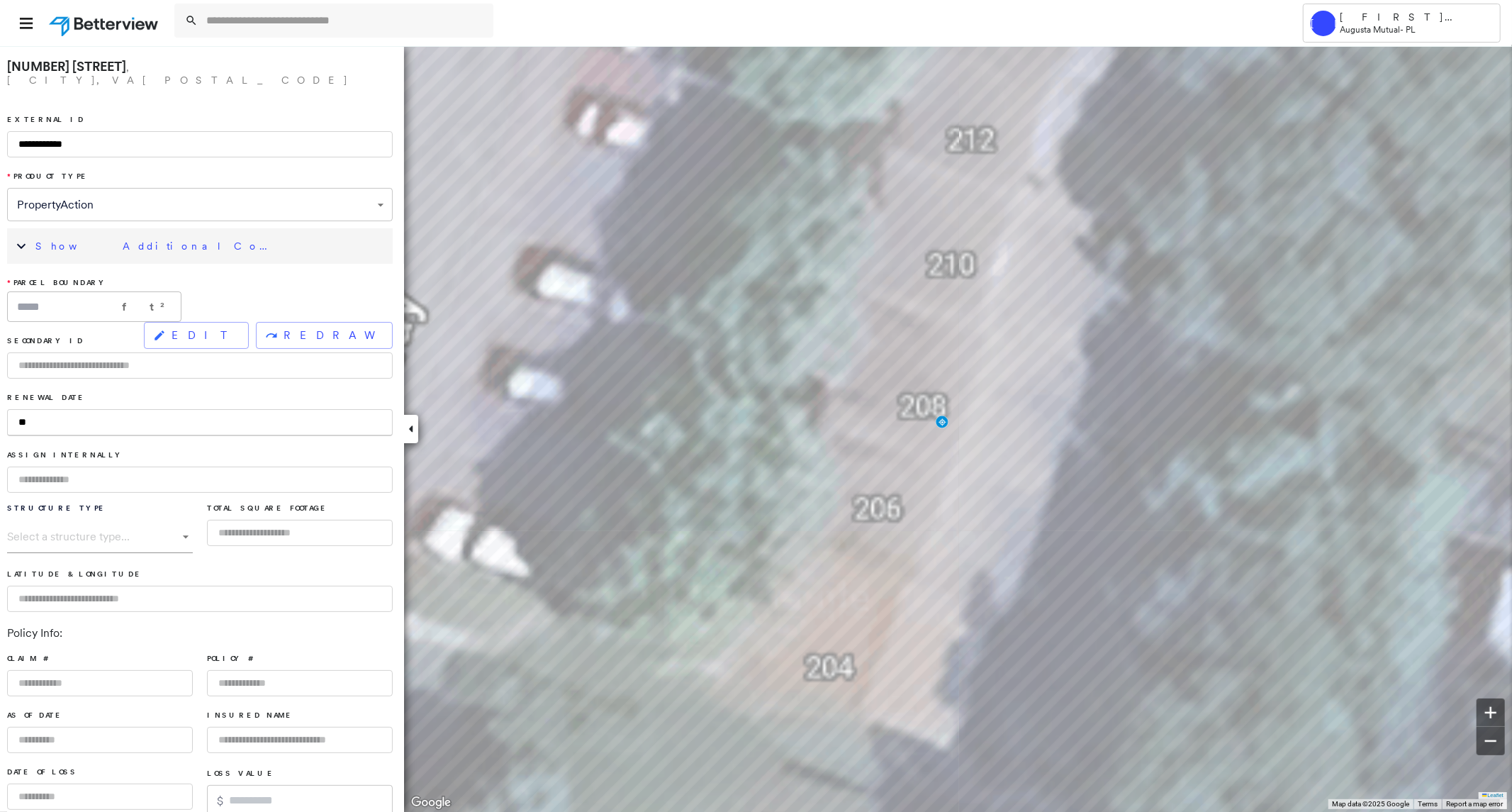 type on "***" 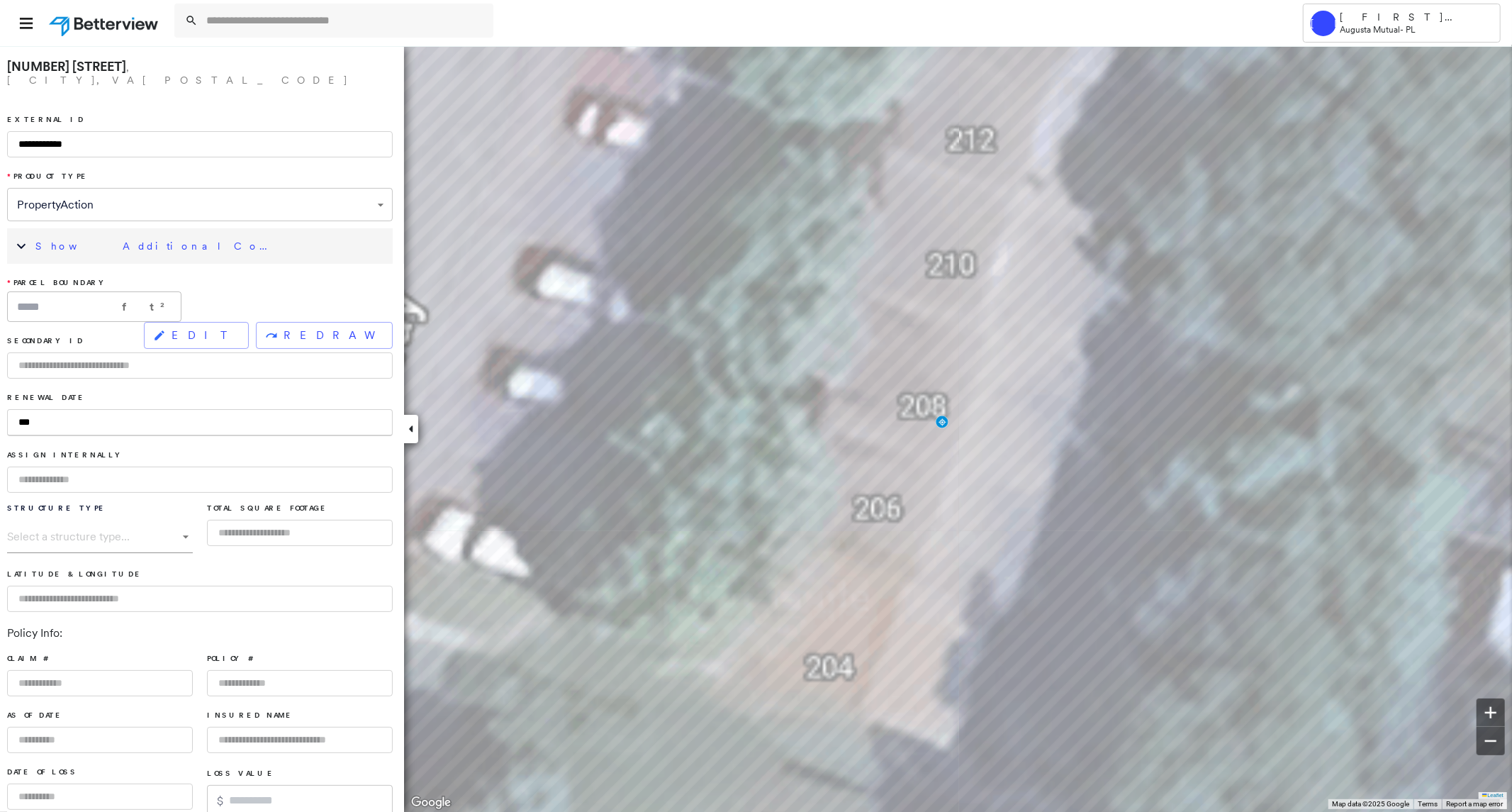 type on "****" 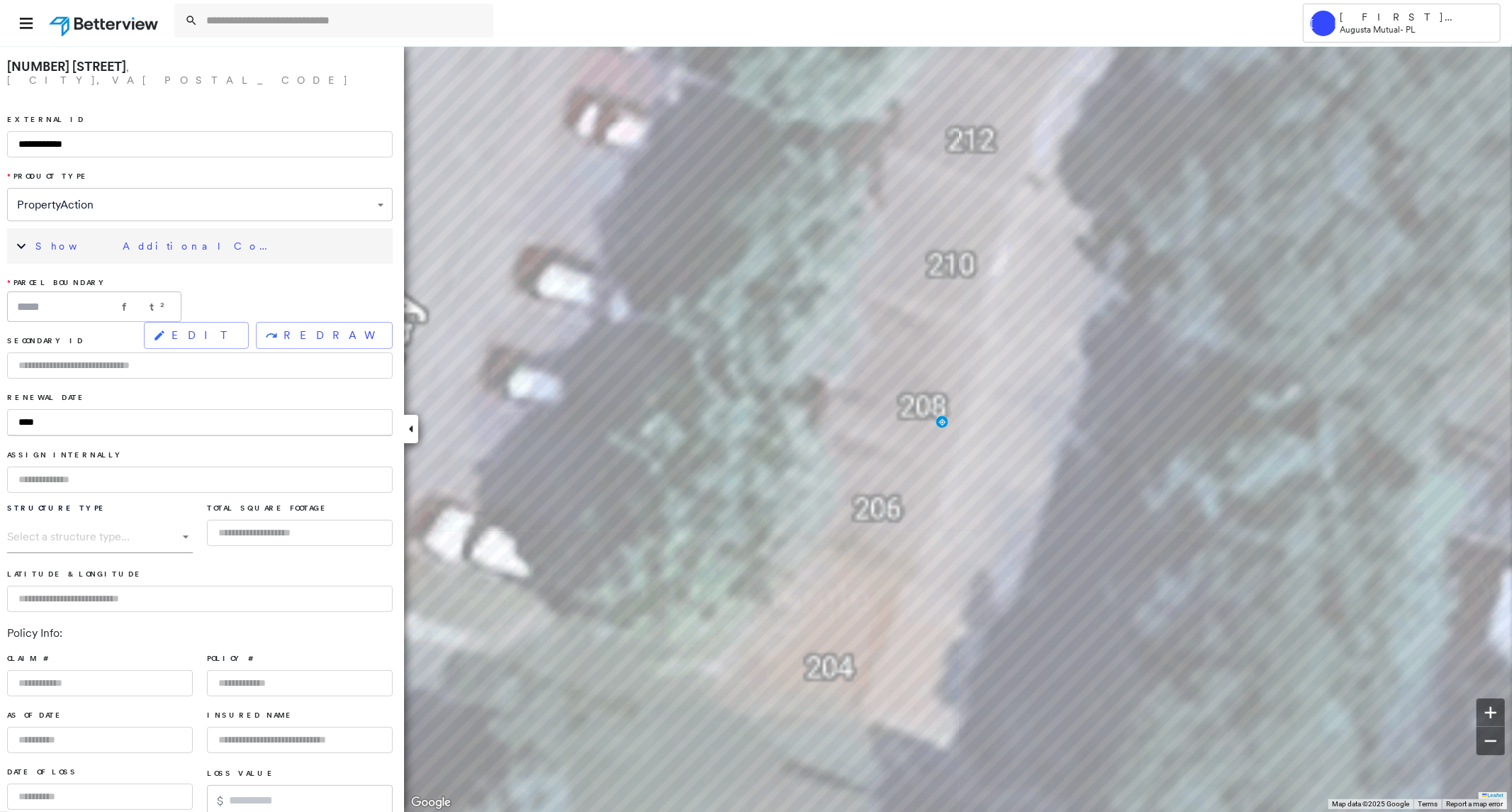 type on "*****" 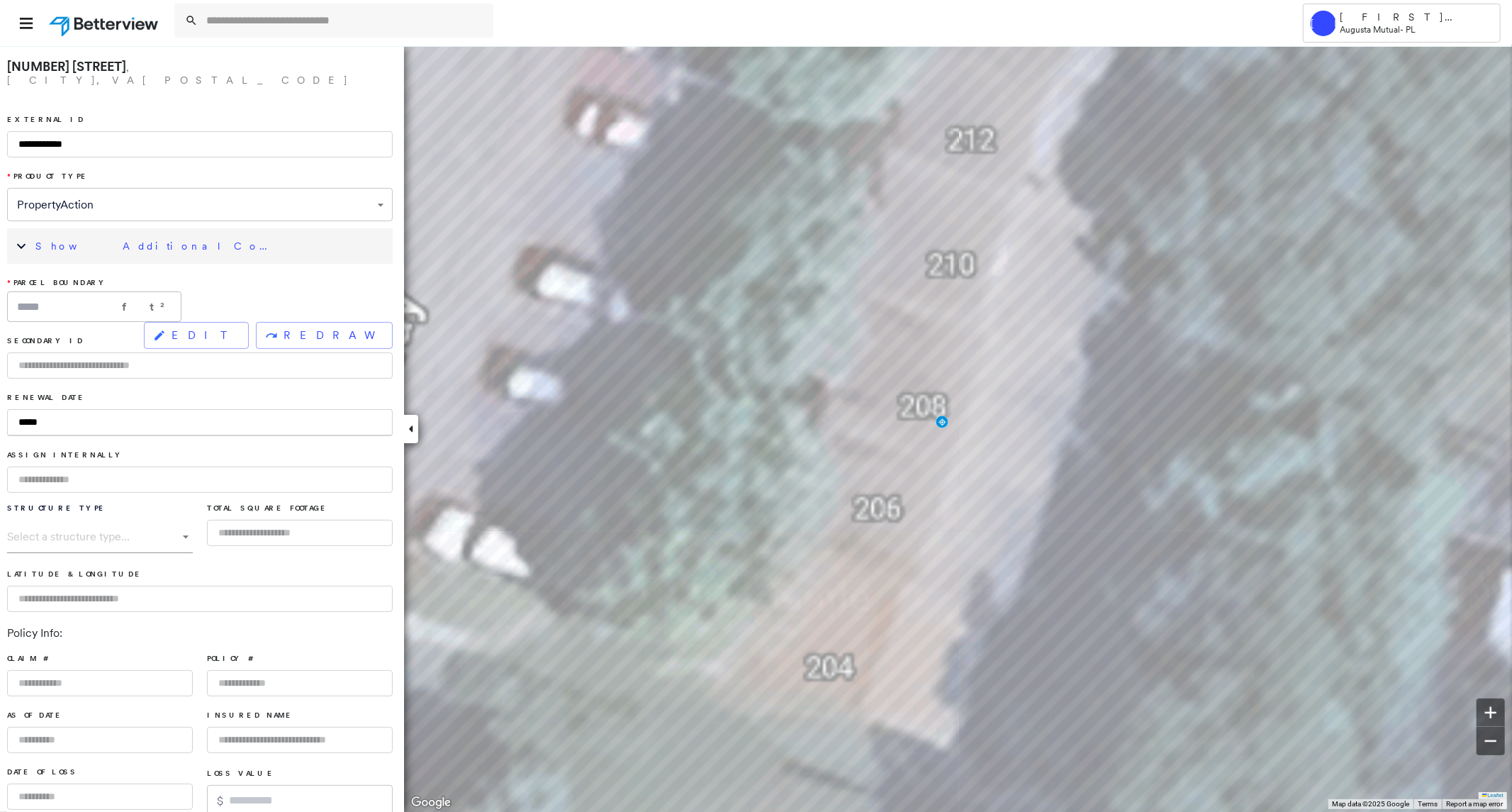 type on "******" 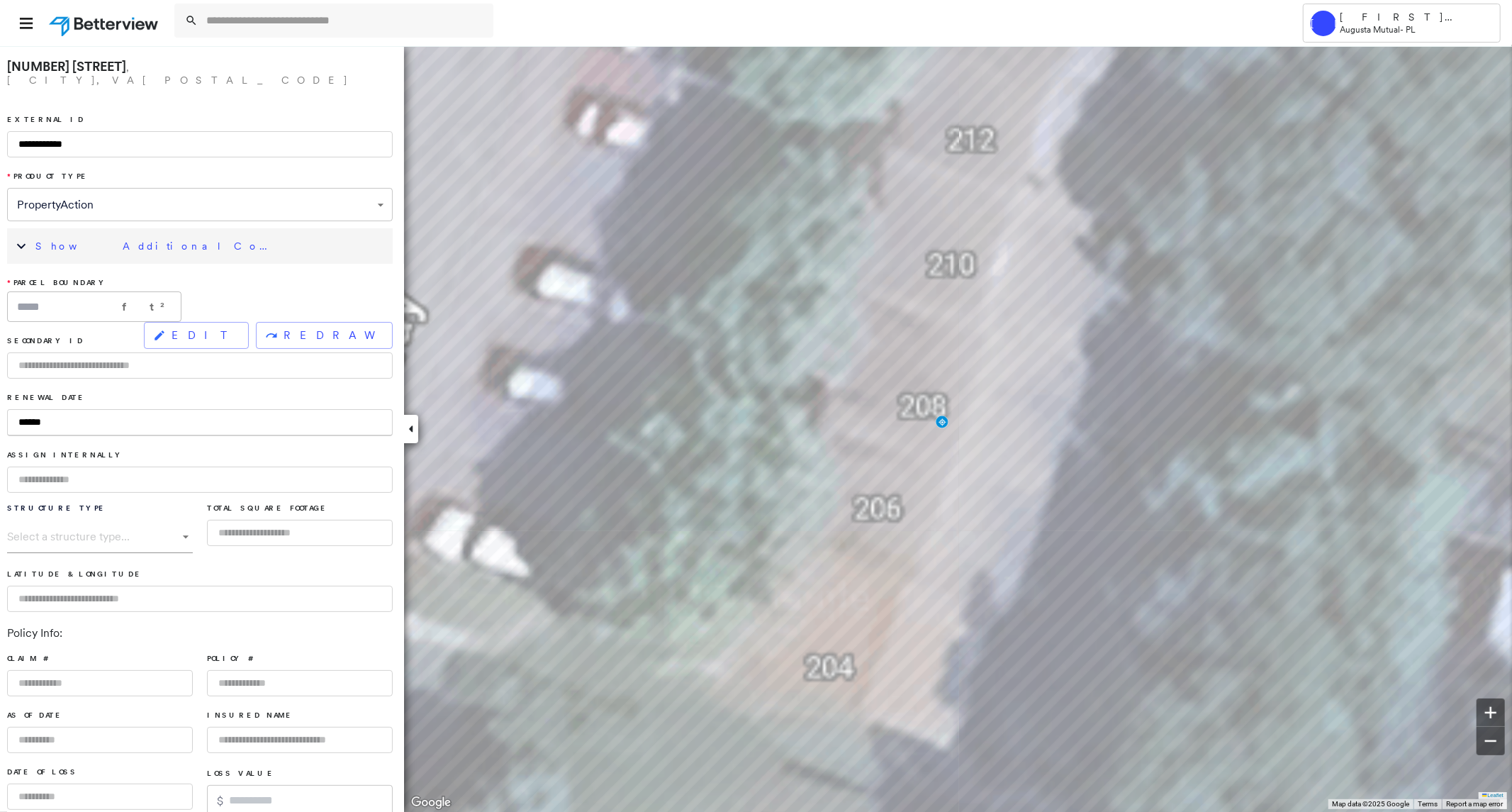 type on "*******" 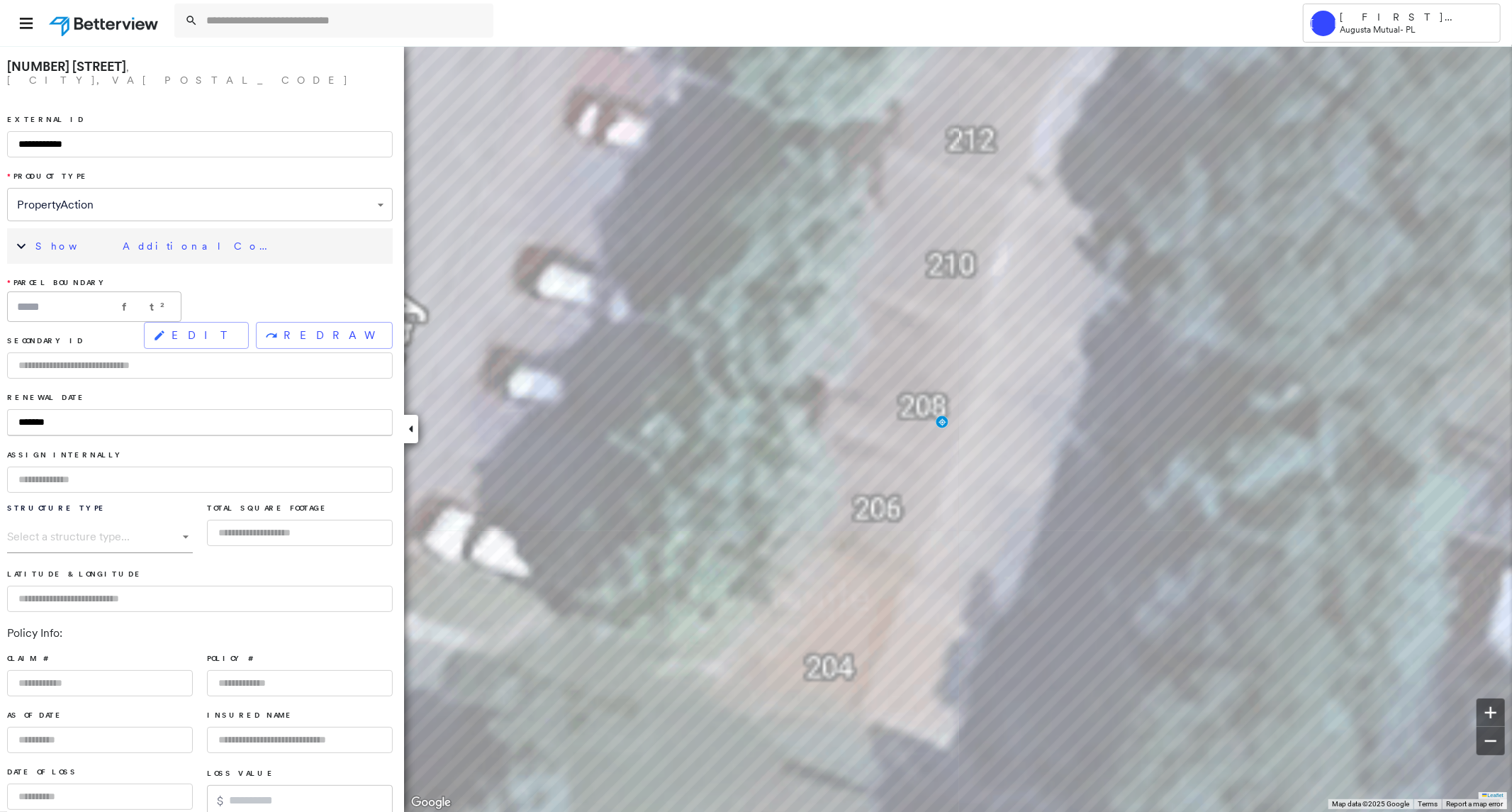 type on "********" 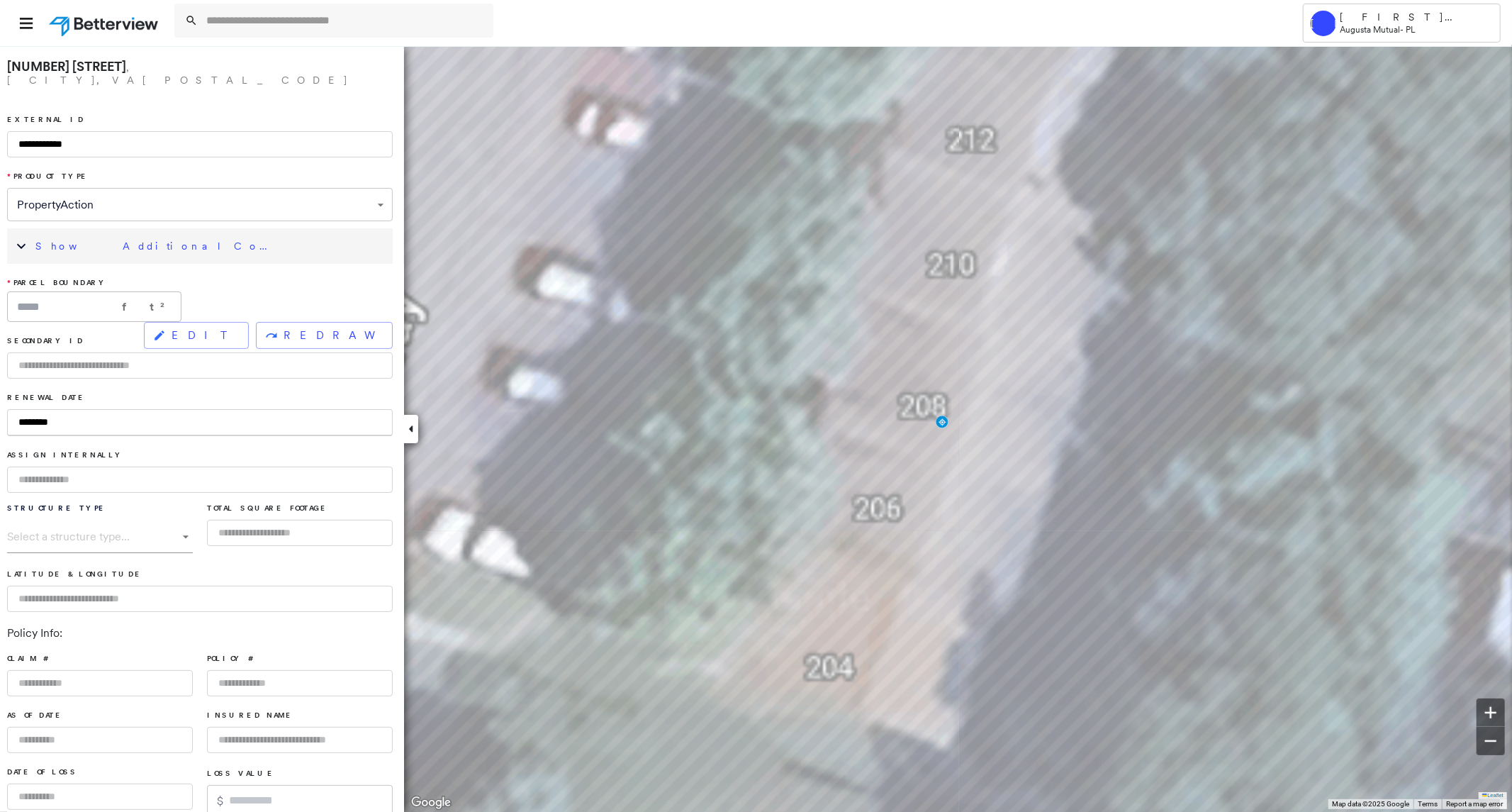 type on "*********" 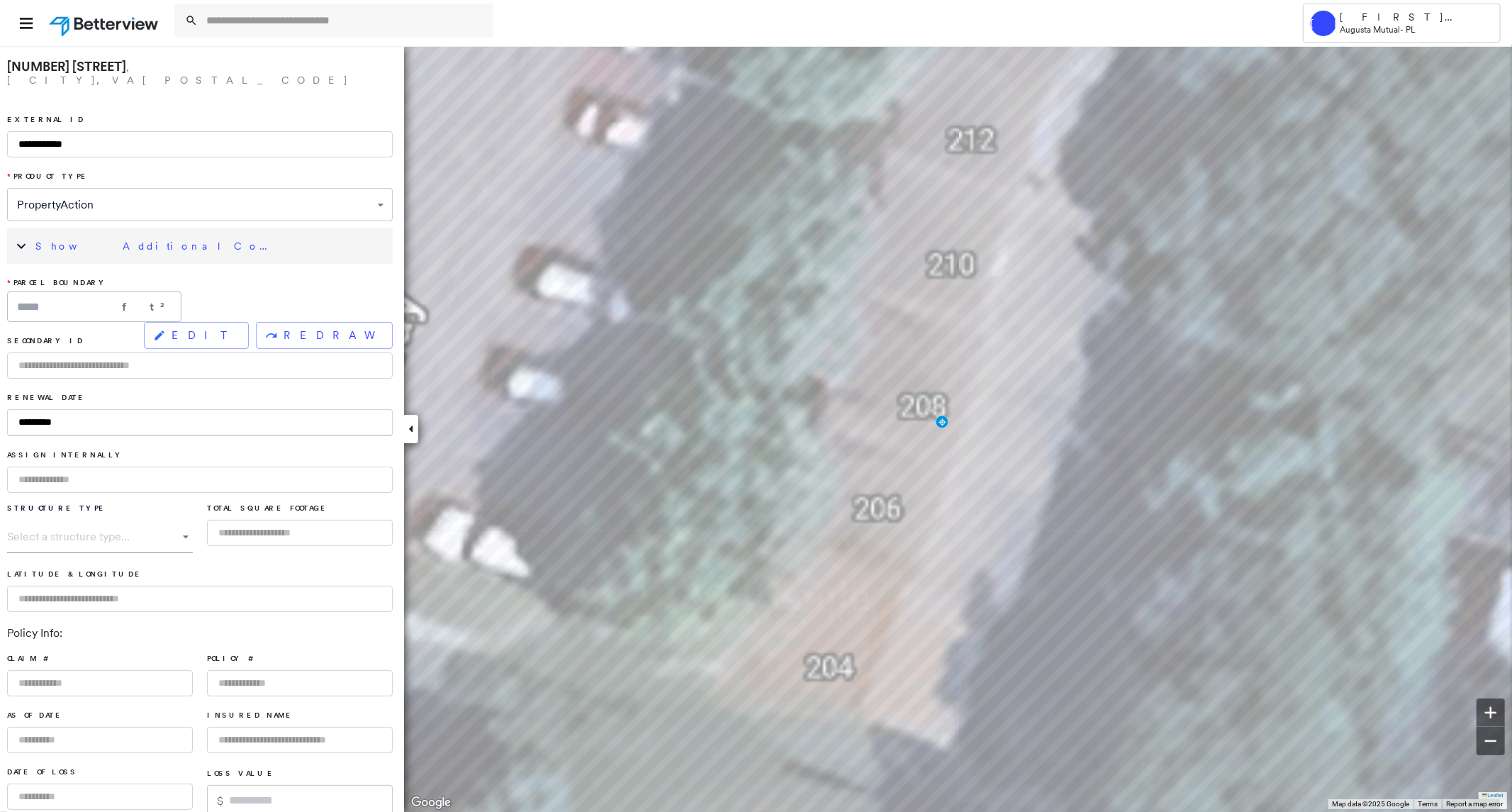 type on "**********" 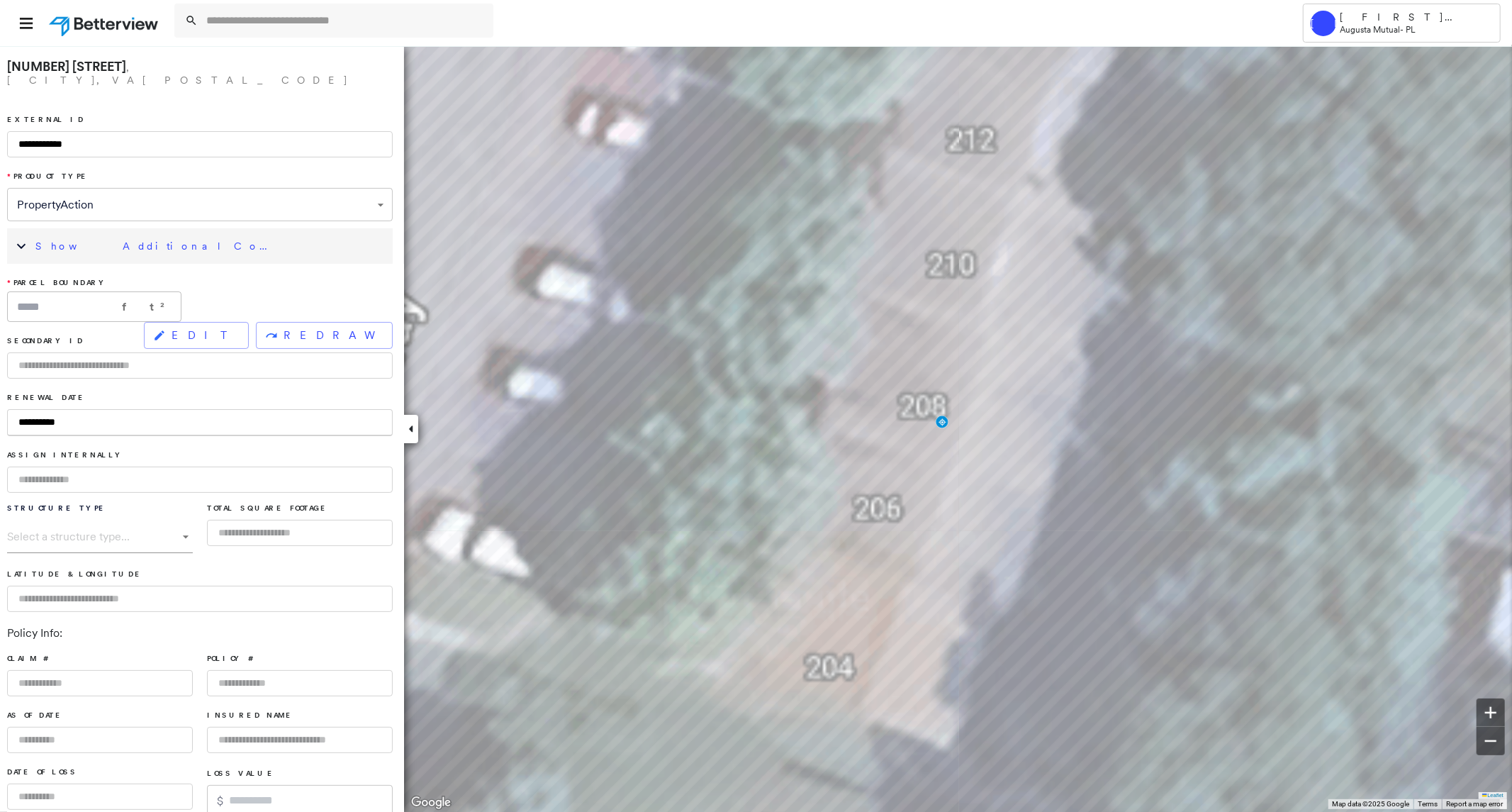 type on "**********" 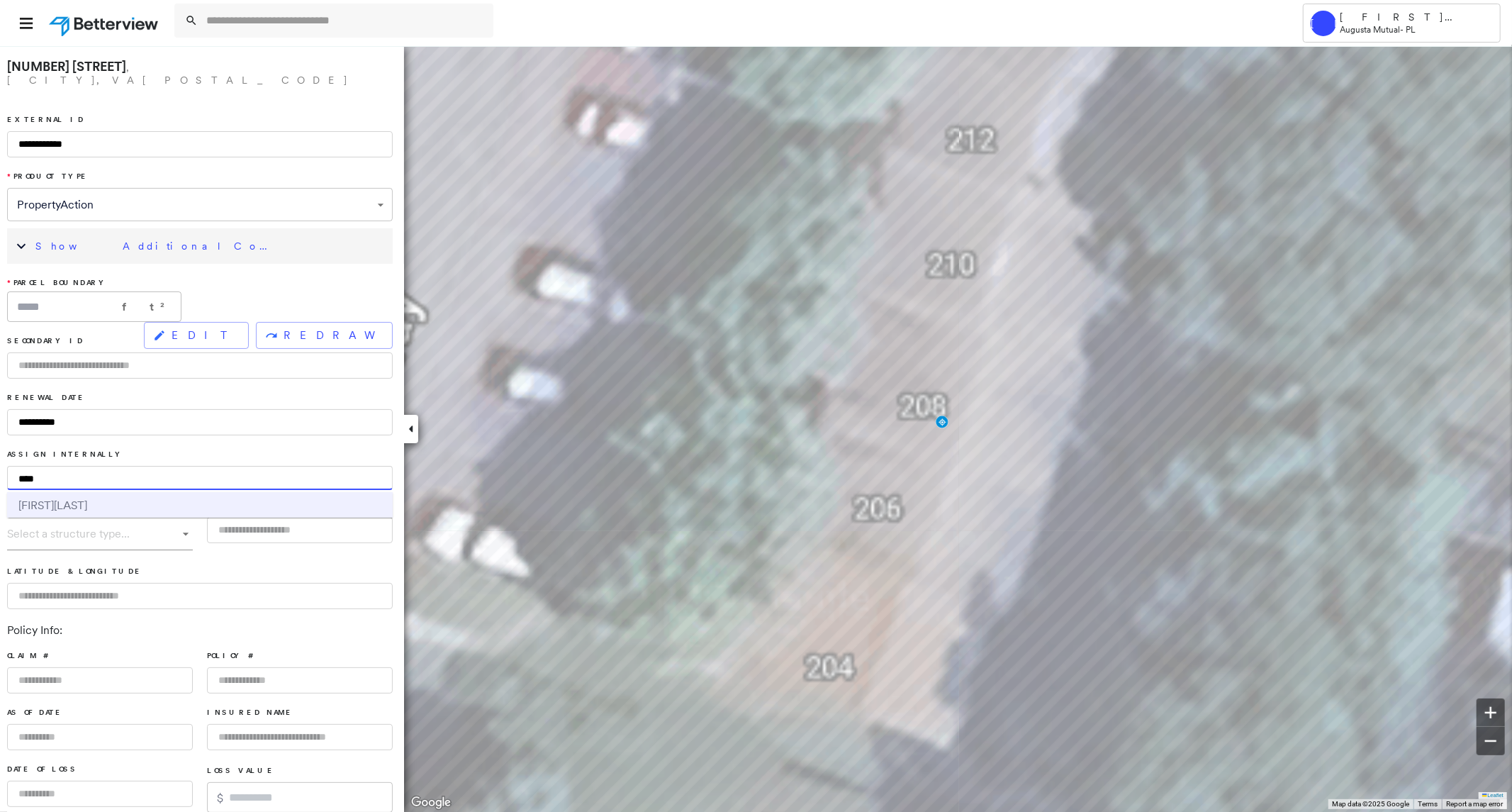 type on "****" 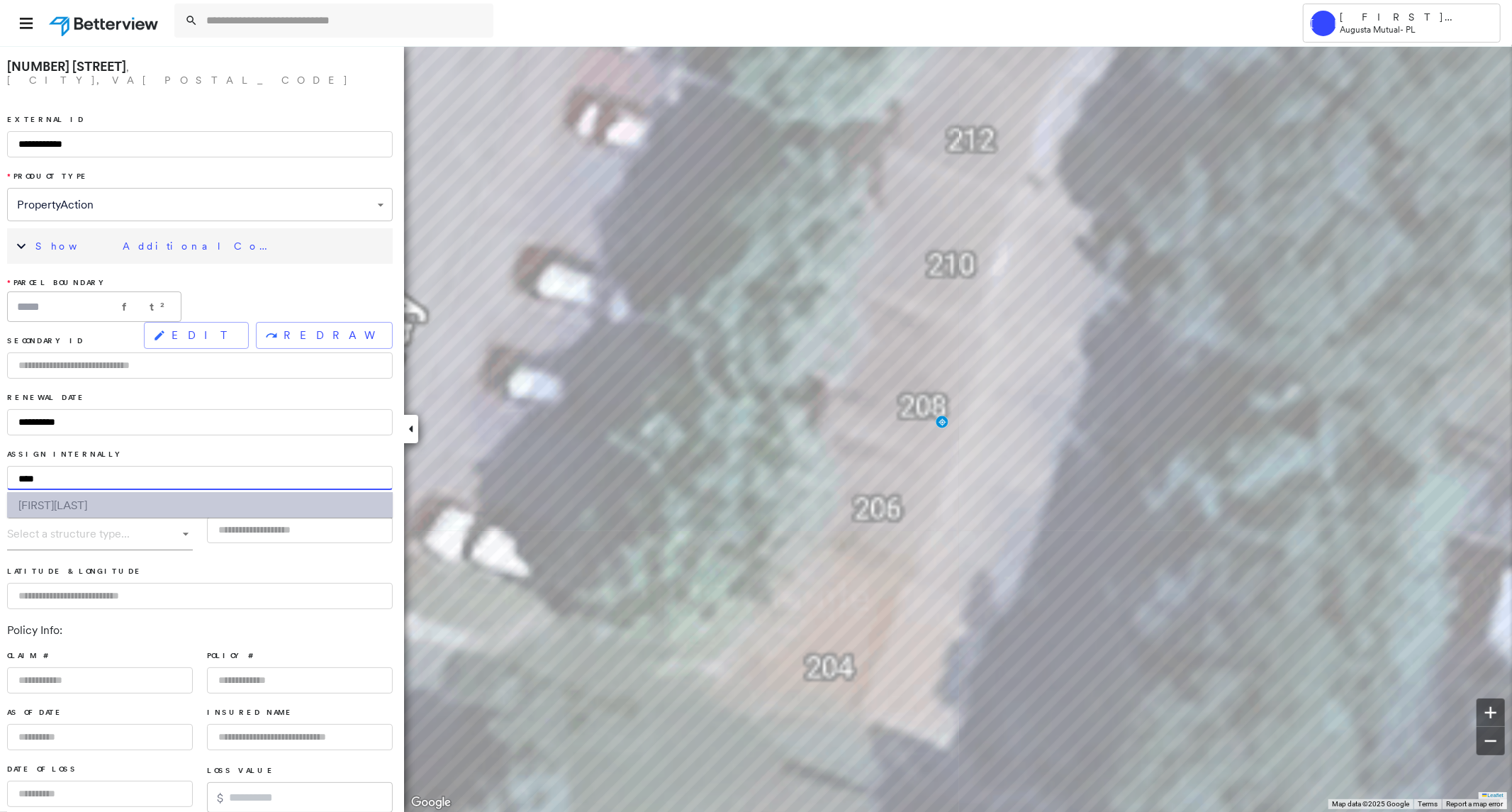 click on "[FIRST] [LAST]" at bounding box center [200, 505] 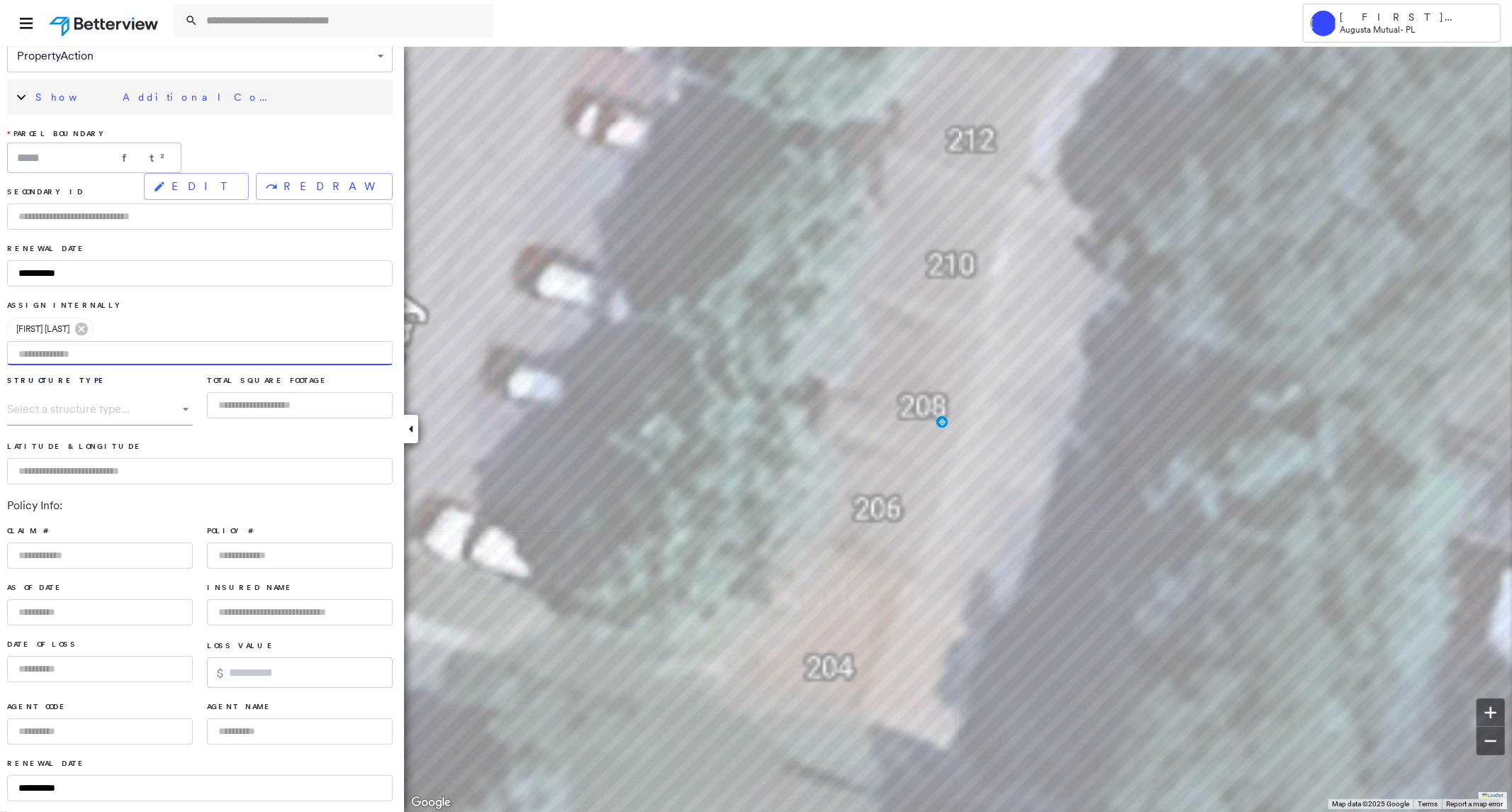 scroll, scrollTop: 303, scrollLeft: 0, axis: vertical 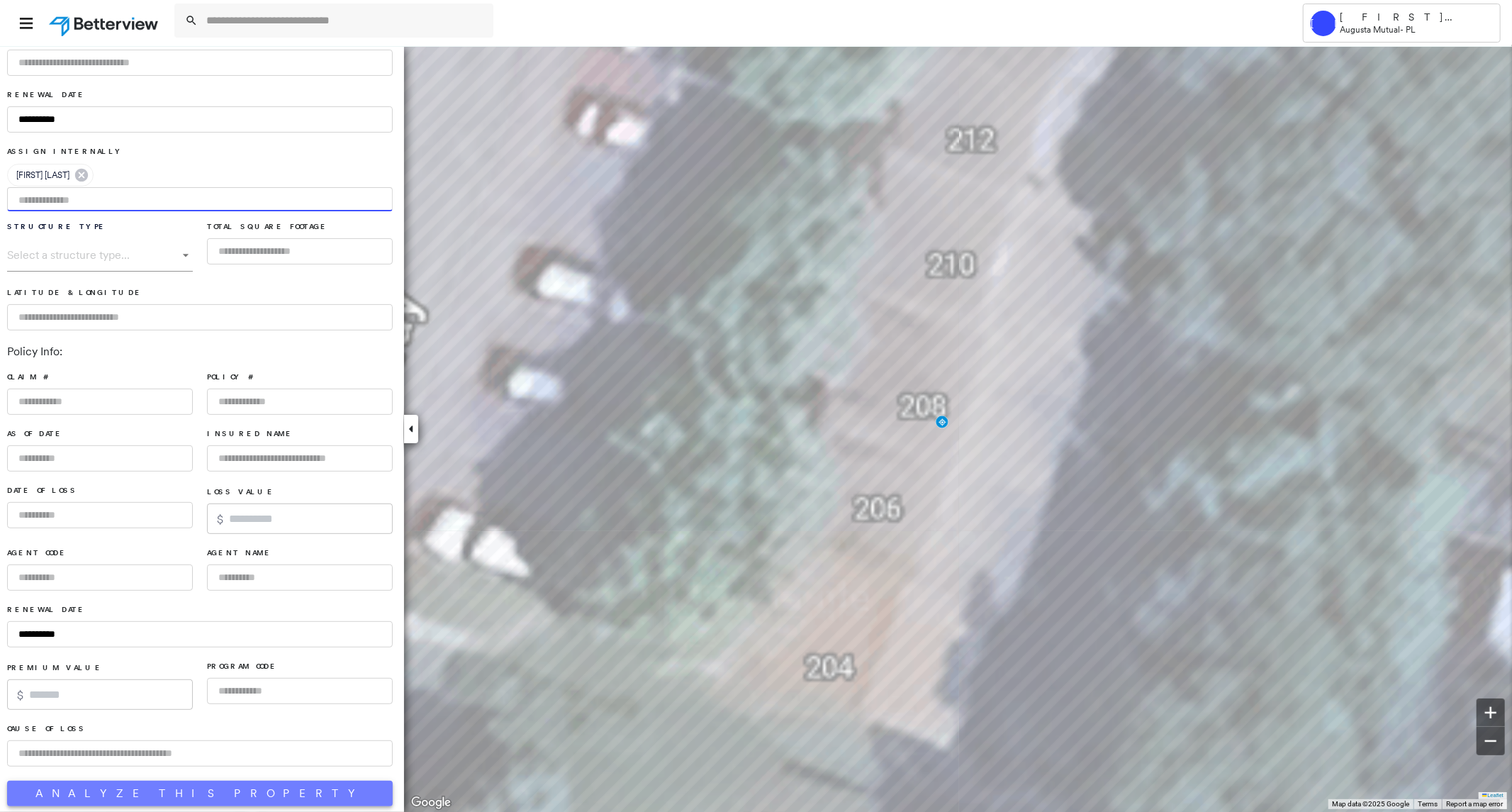 click on "Analyze This Property" at bounding box center [200, 794] 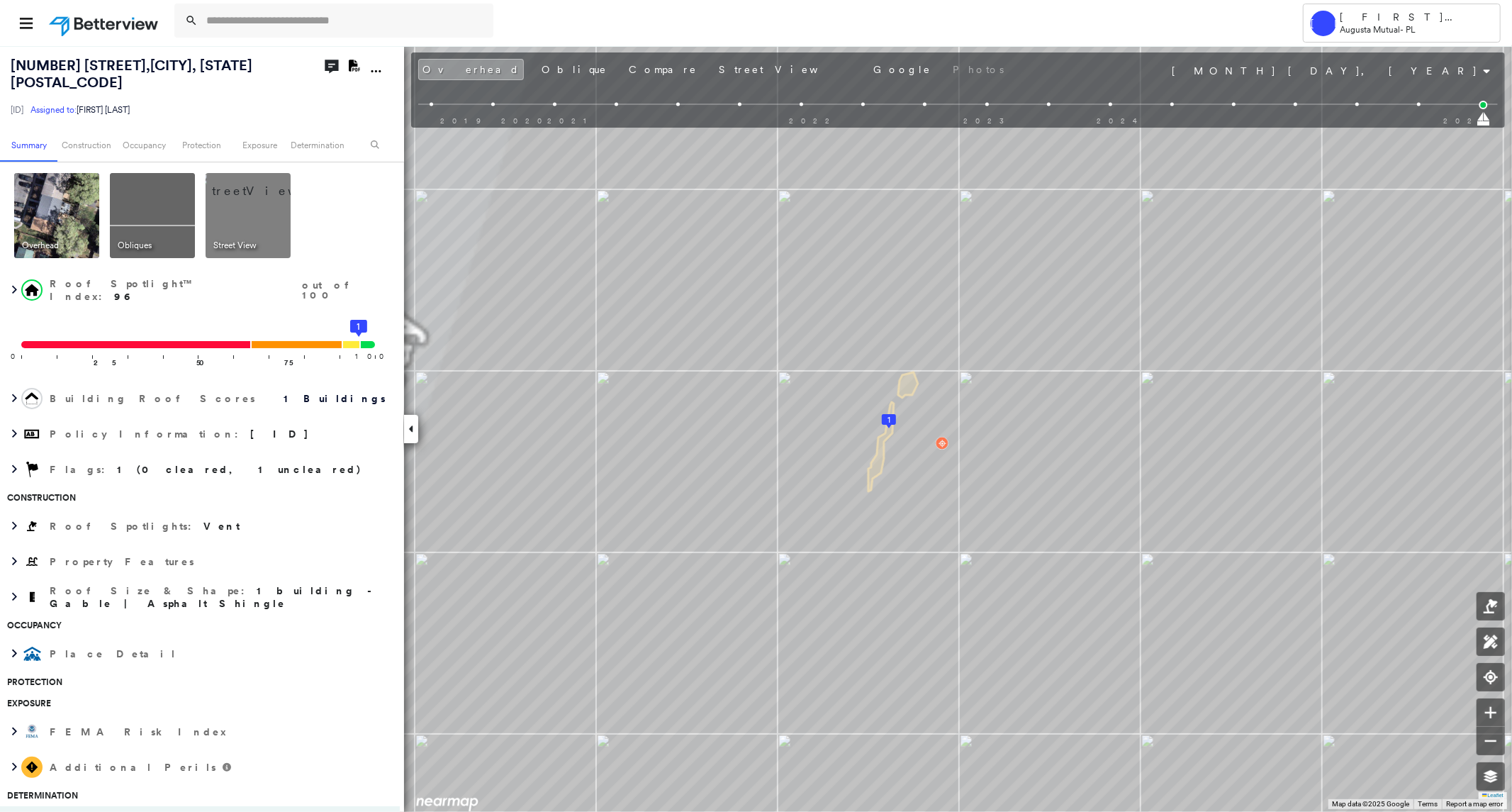 click at bounding box center [265, 184] 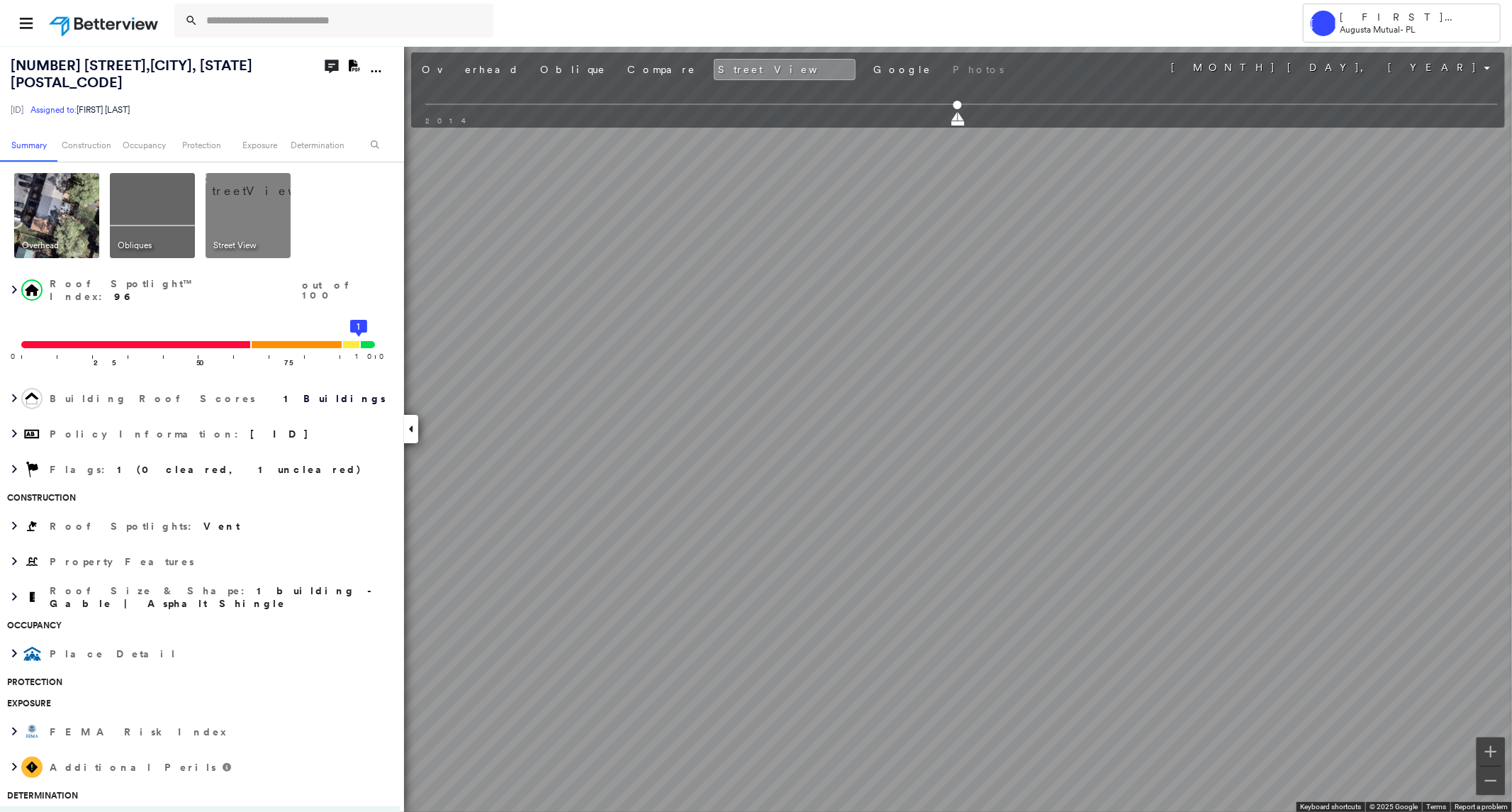 click at bounding box center [57, 216] 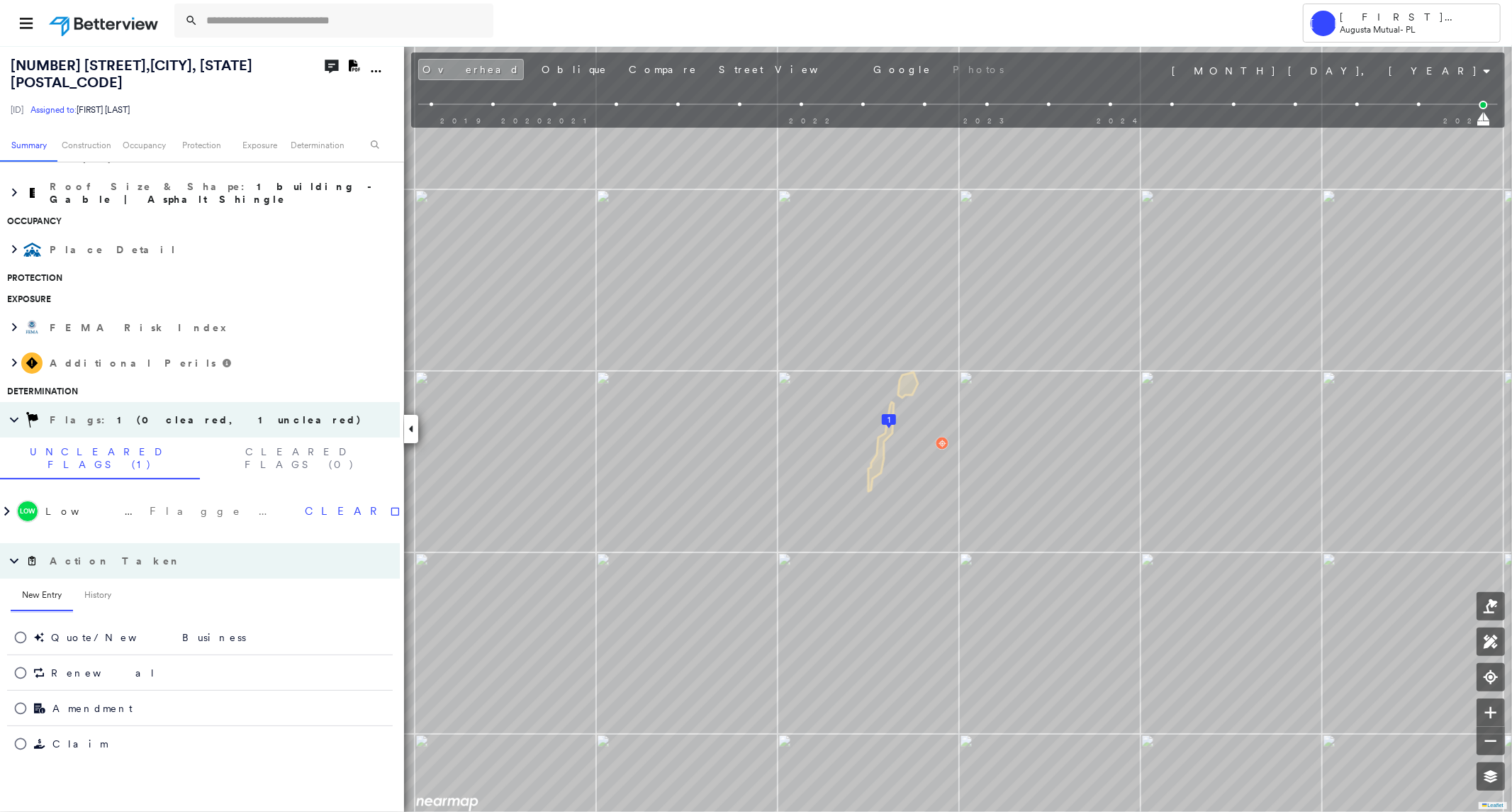 scroll, scrollTop: 472, scrollLeft: 0, axis: vertical 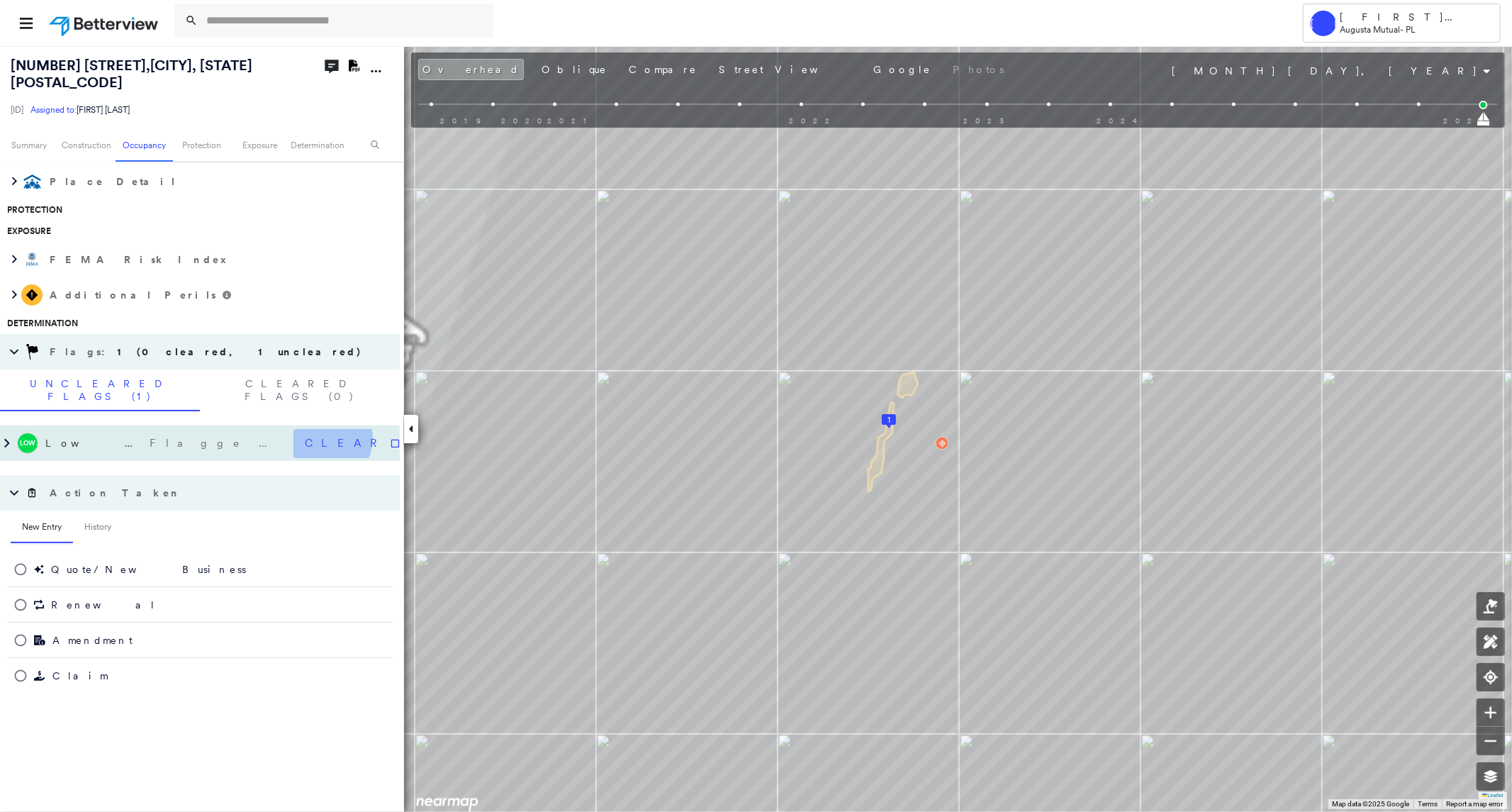 click on "Clear" at bounding box center (345, 443) 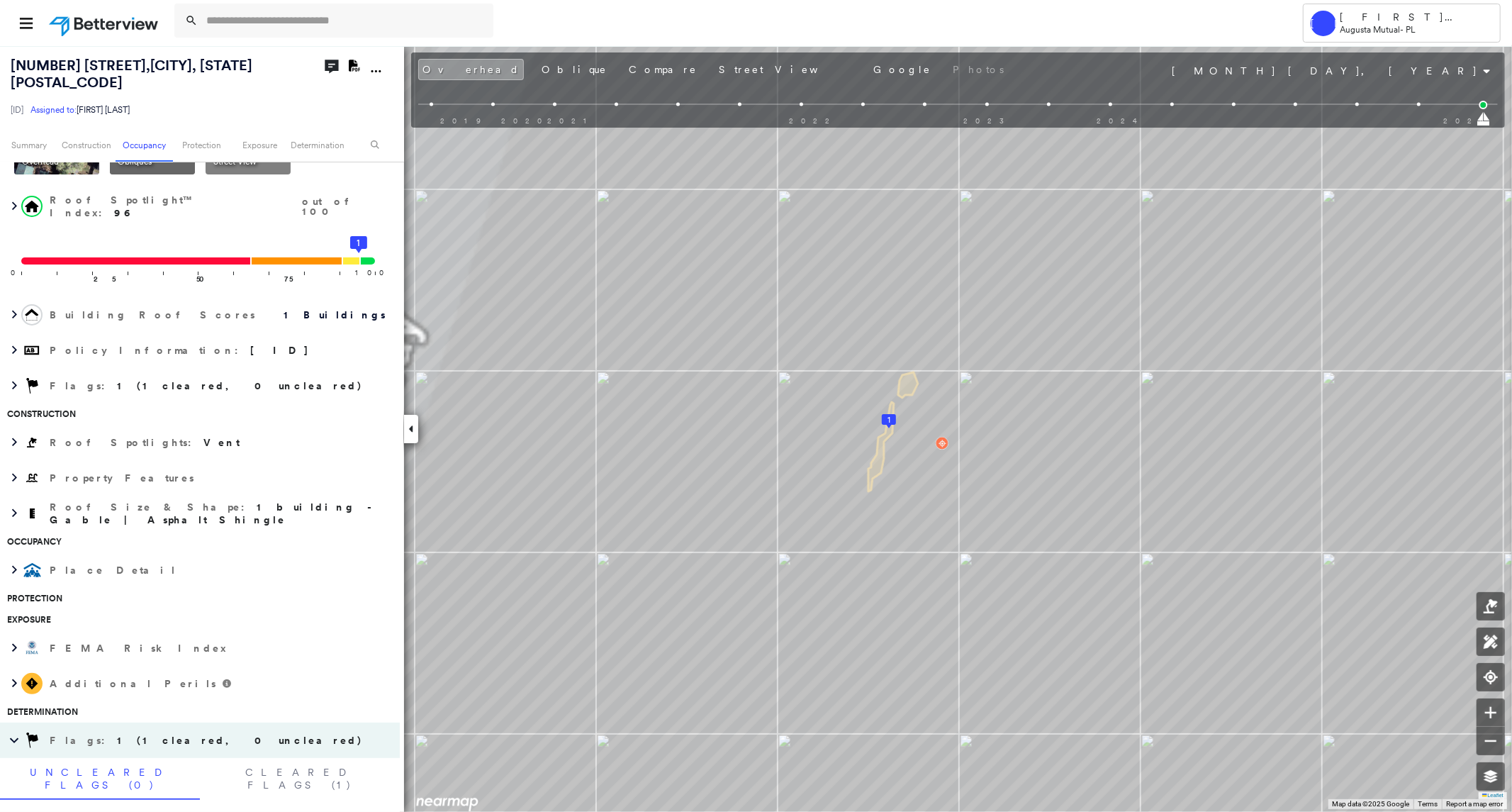 scroll, scrollTop: 0, scrollLeft: 0, axis: both 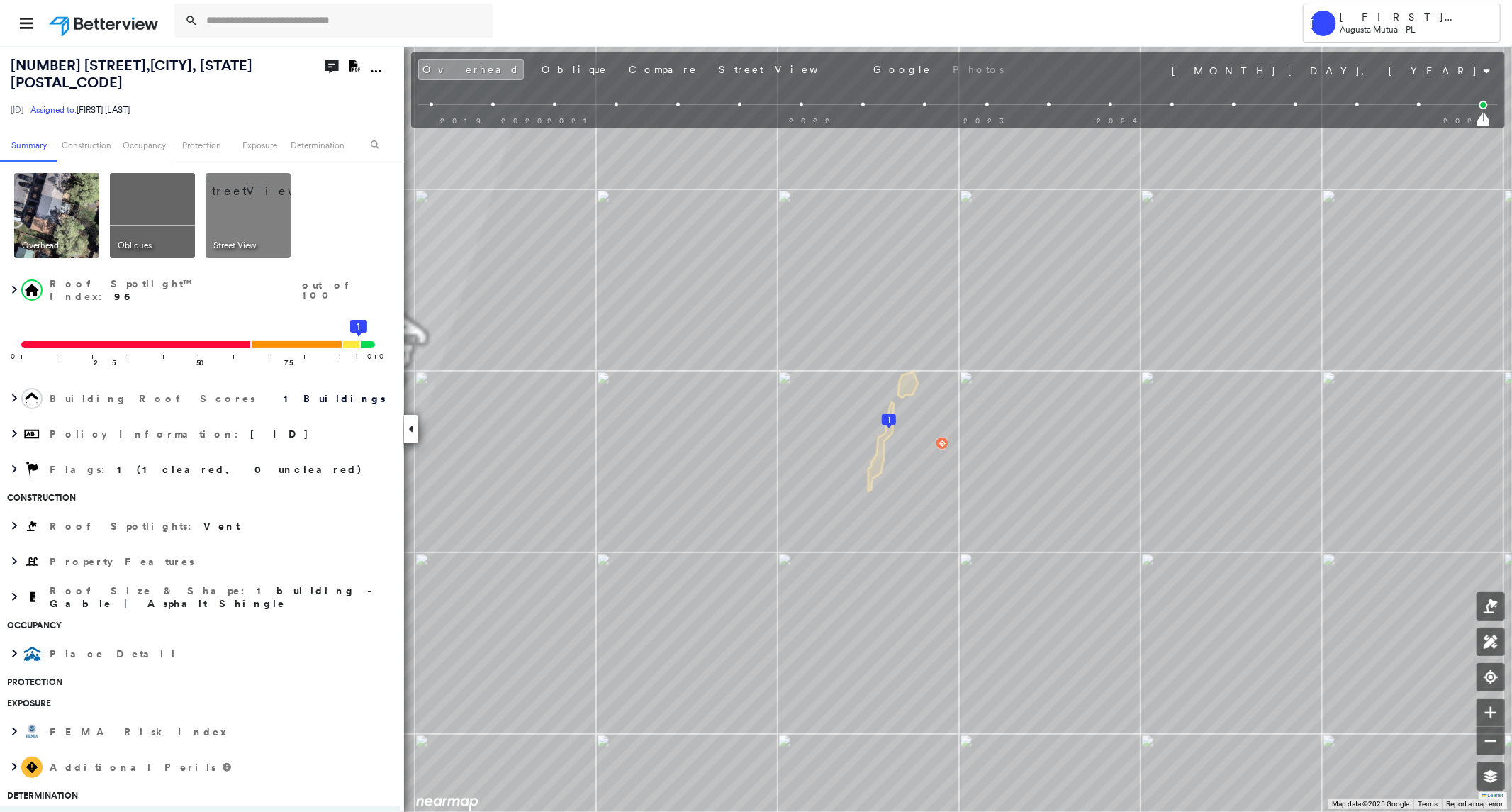 click on "Download PDF Report" 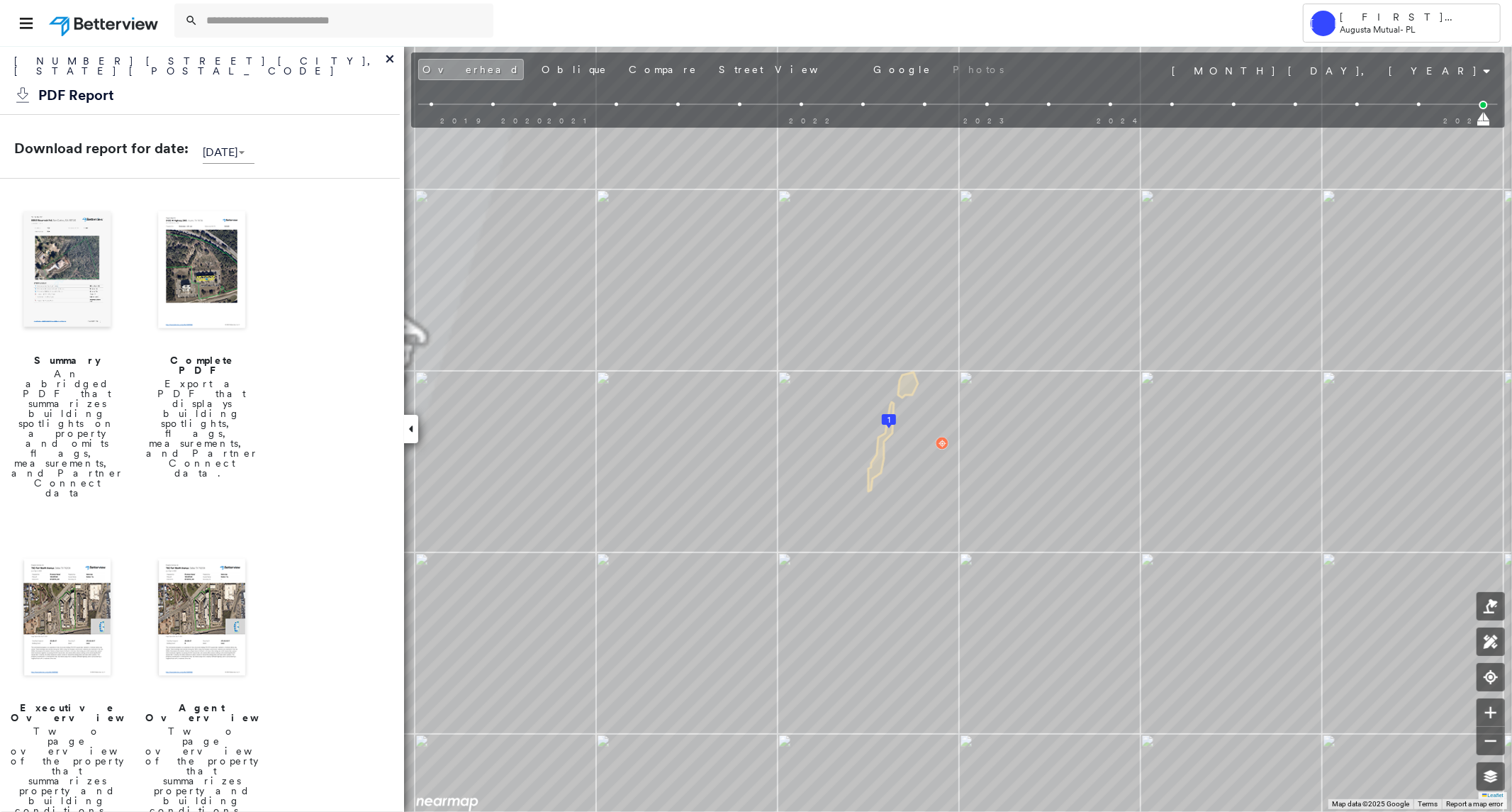 click at bounding box center [202, 271] 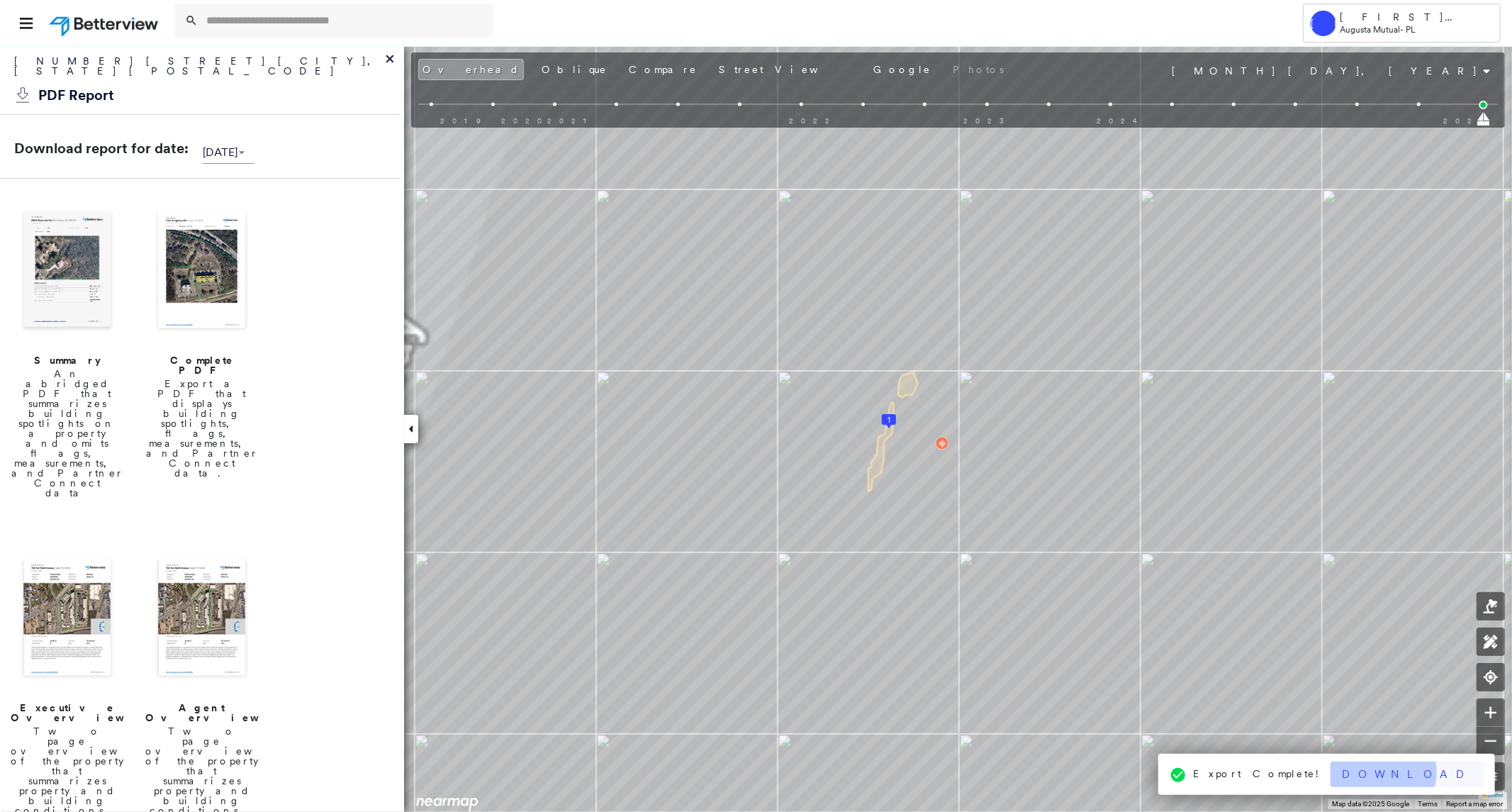 click on "Download" at bounding box center (1407, 774) 